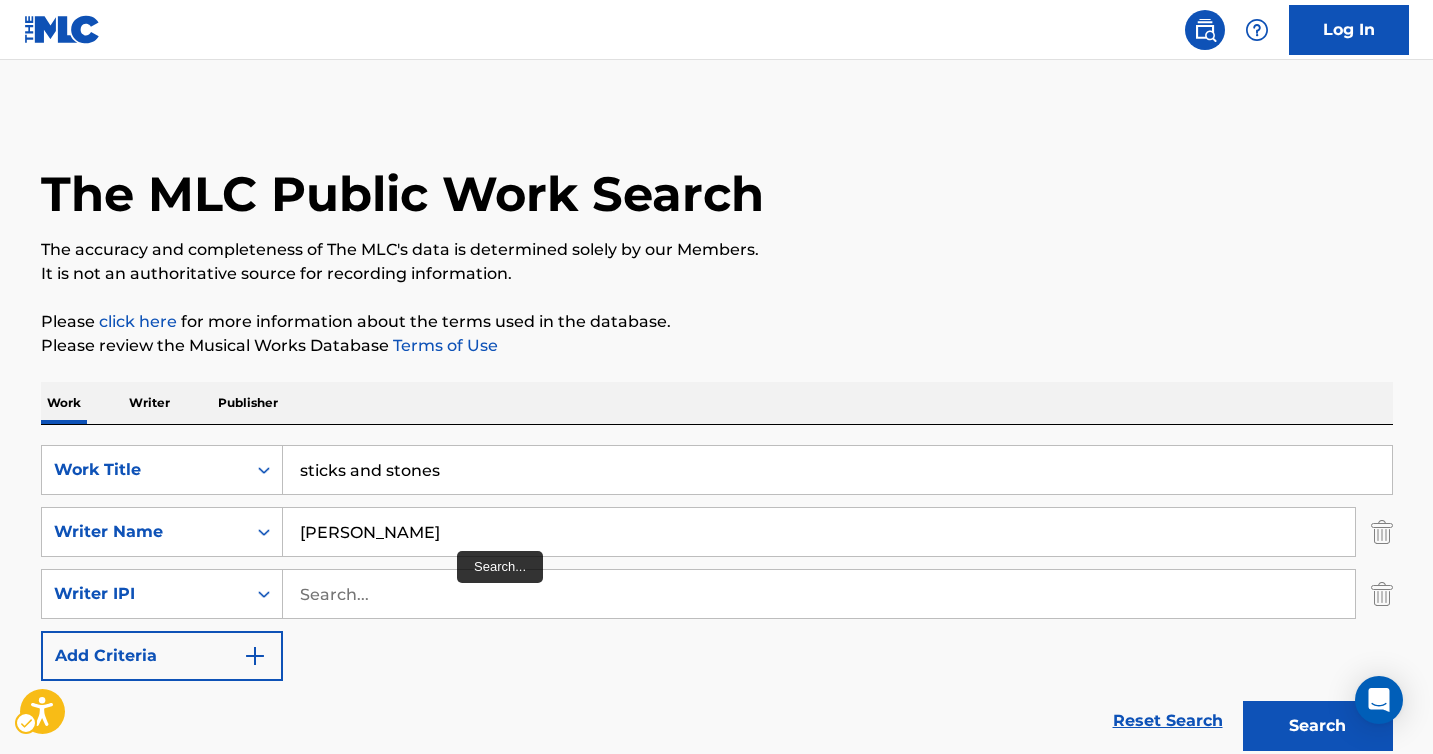 scroll, scrollTop: 348, scrollLeft: 0, axis: vertical 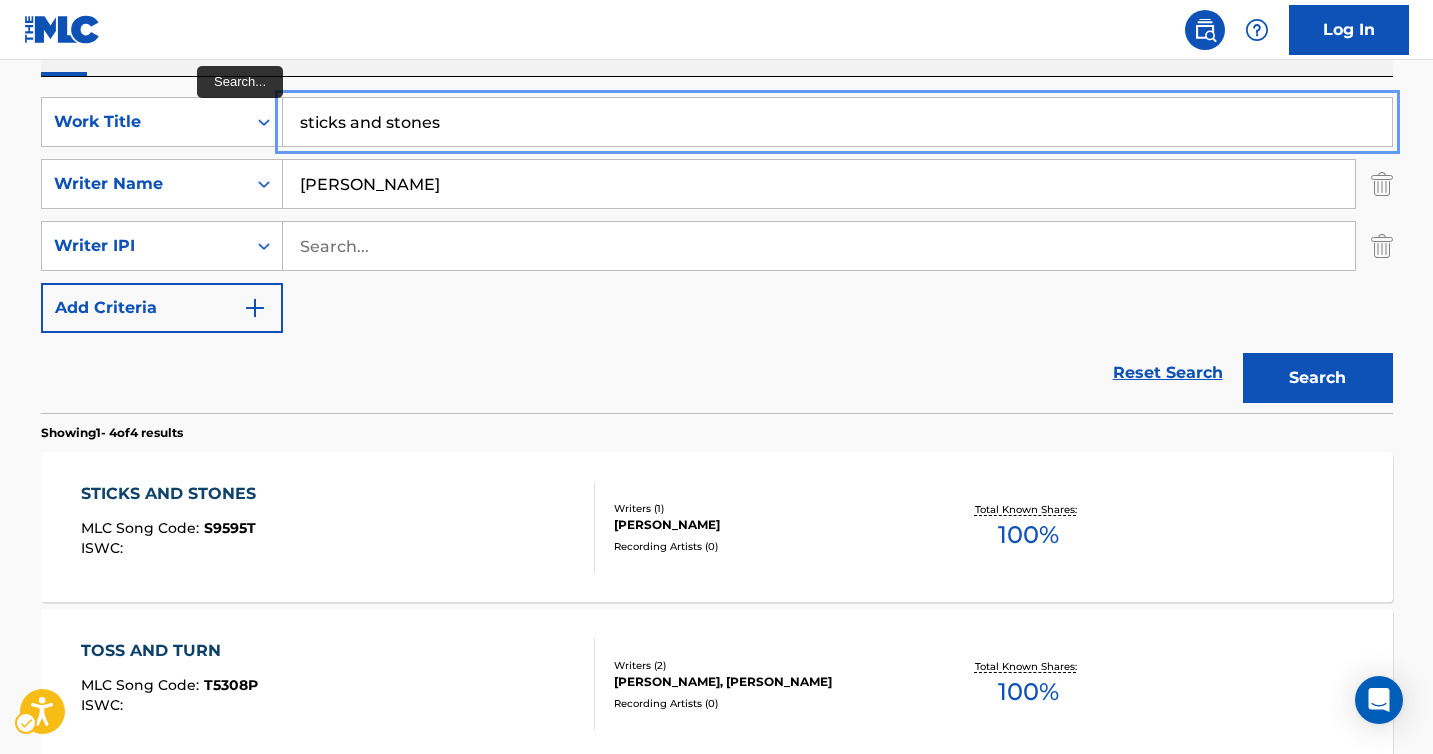 click on "sticks and stones" at bounding box center [837, 122] 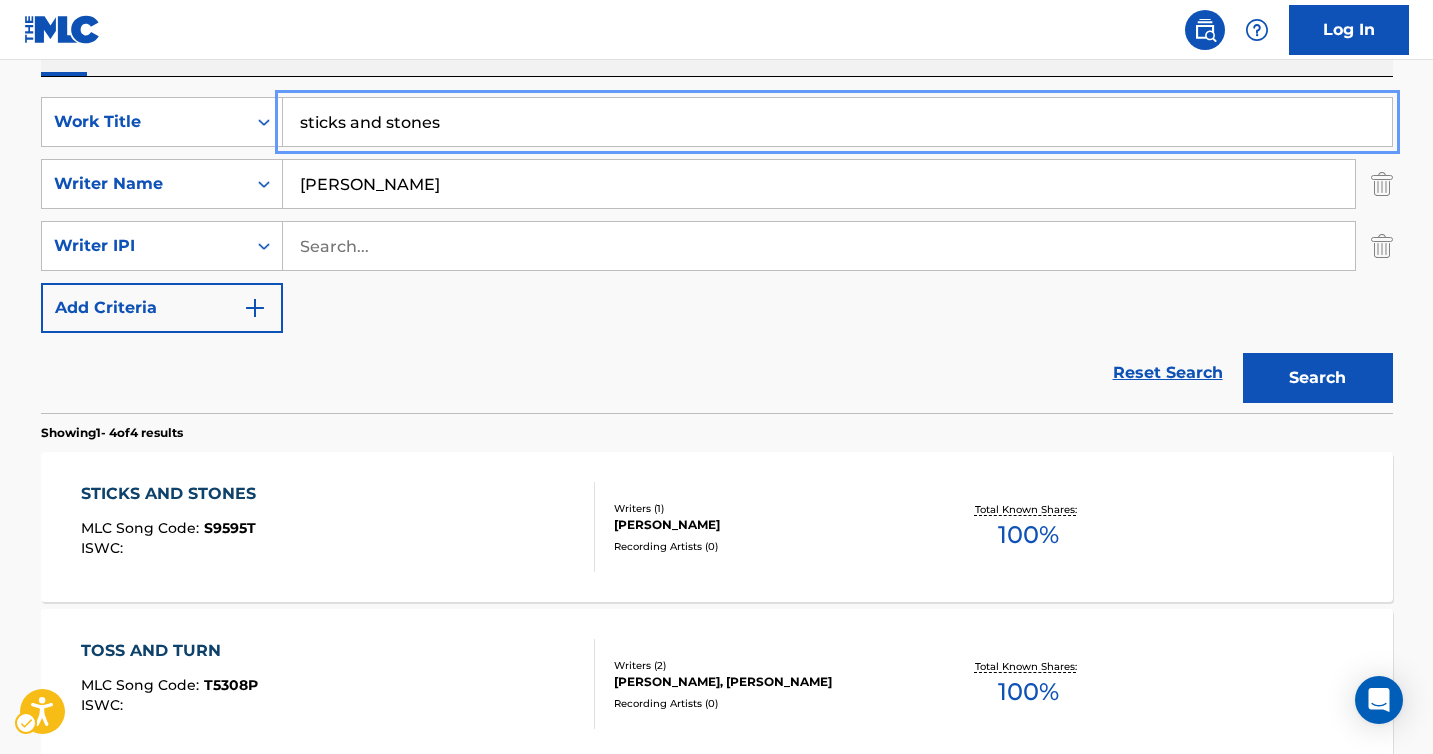 click on "sticks and stones" at bounding box center (837, 122) 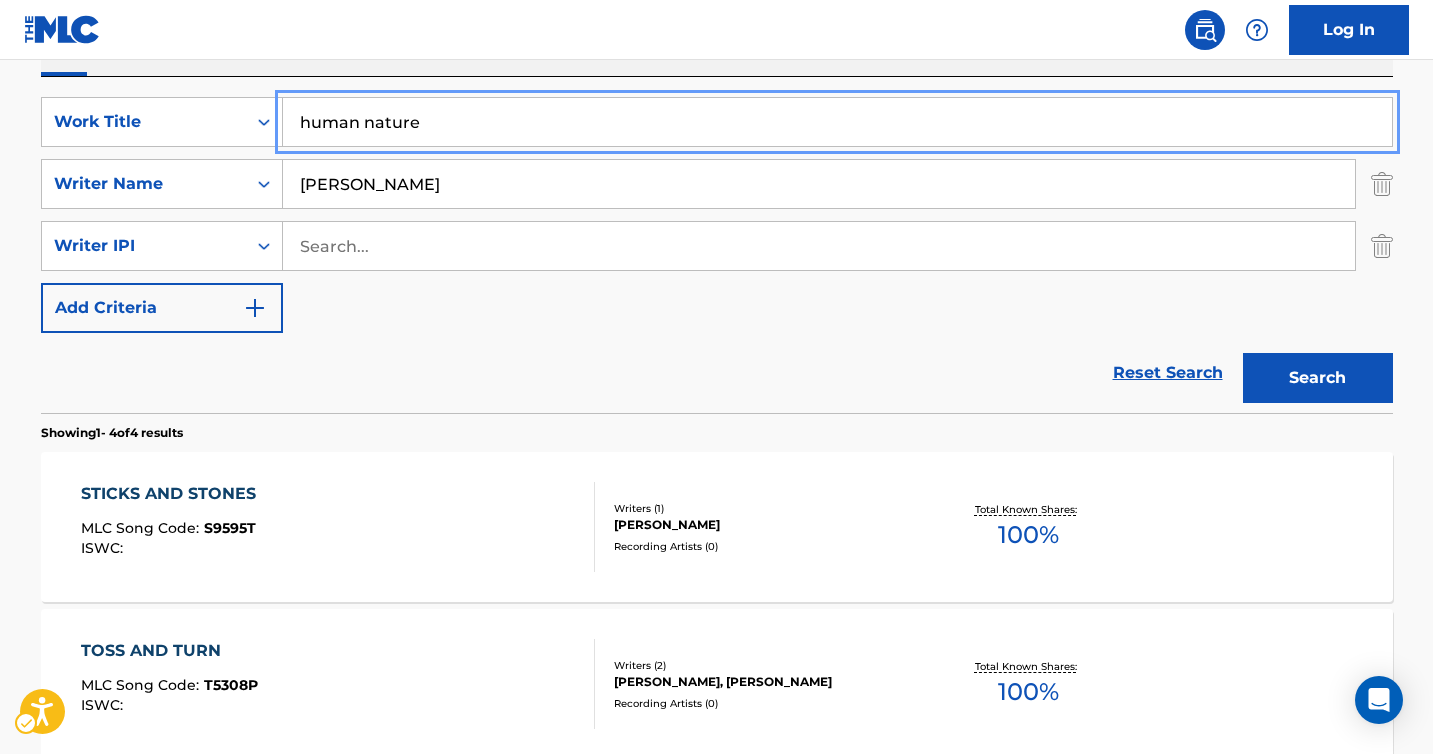 type on "human nature" 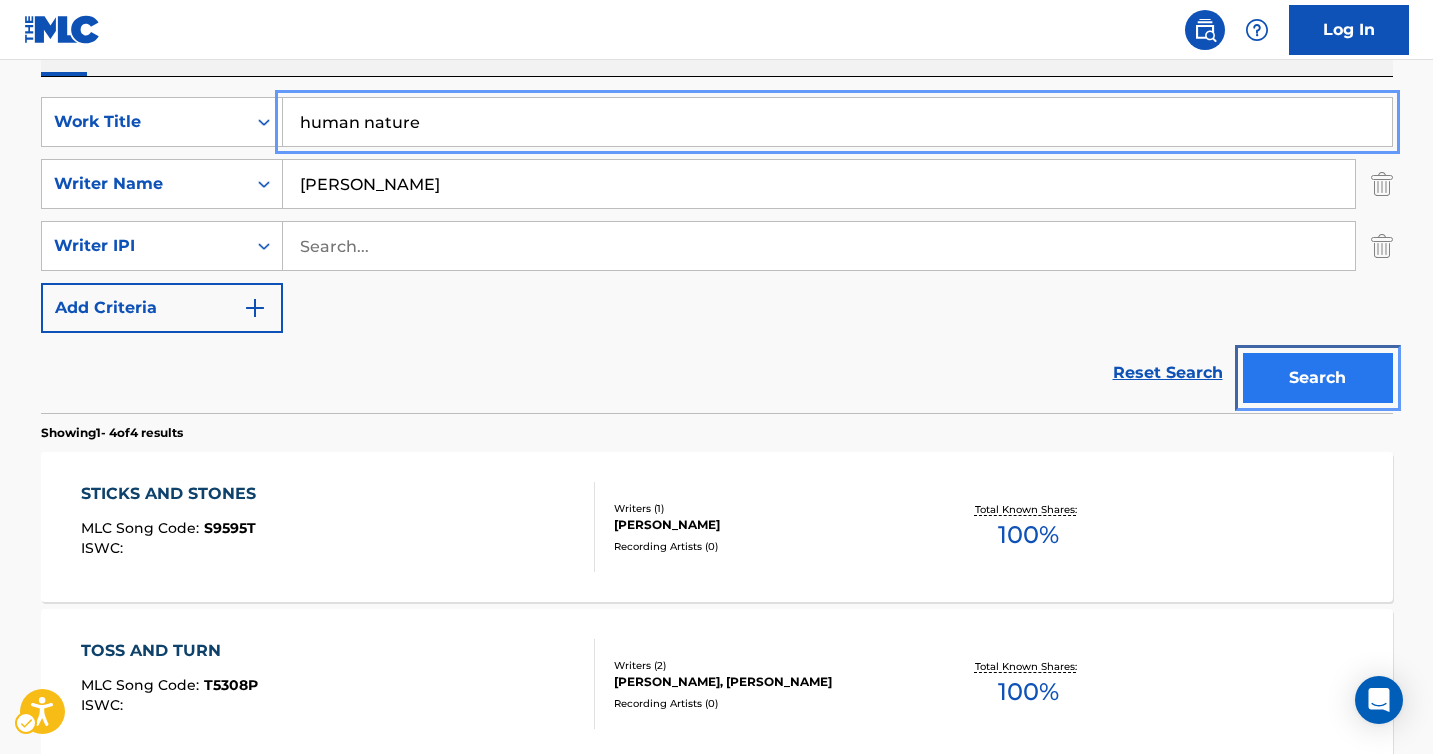 click on "Search" at bounding box center (1318, 378) 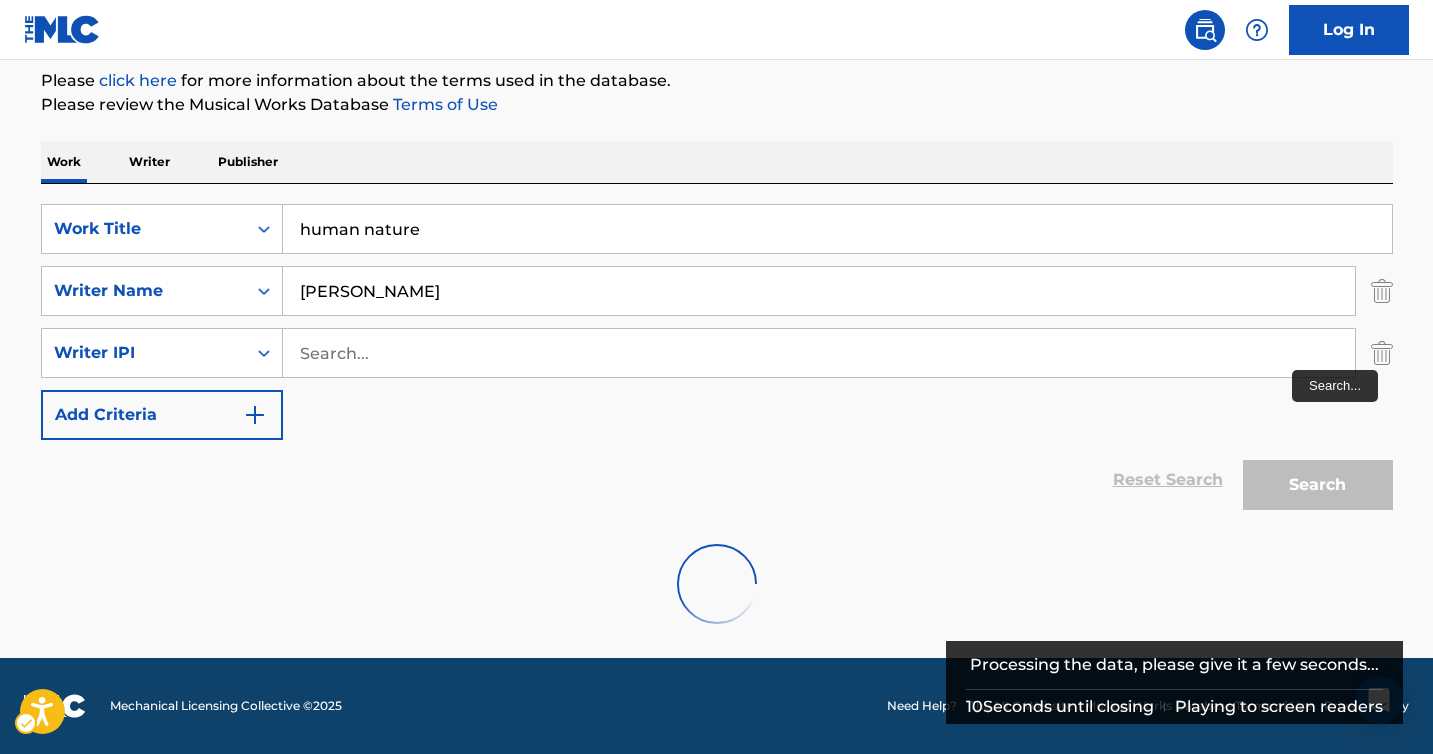 scroll, scrollTop: 348, scrollLeft: 0, axis: vertical 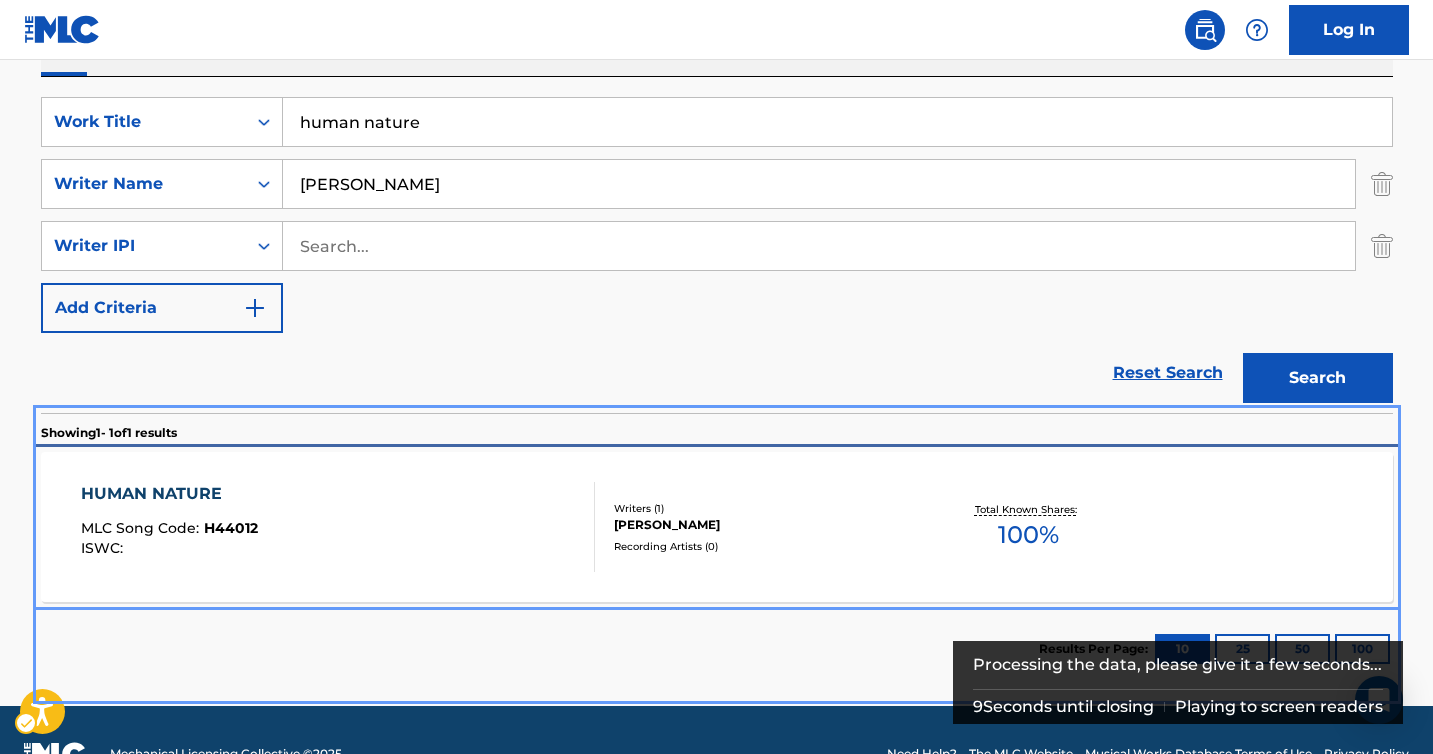 click on "[PERSON_NAME]" at bounding box center (765, 525) 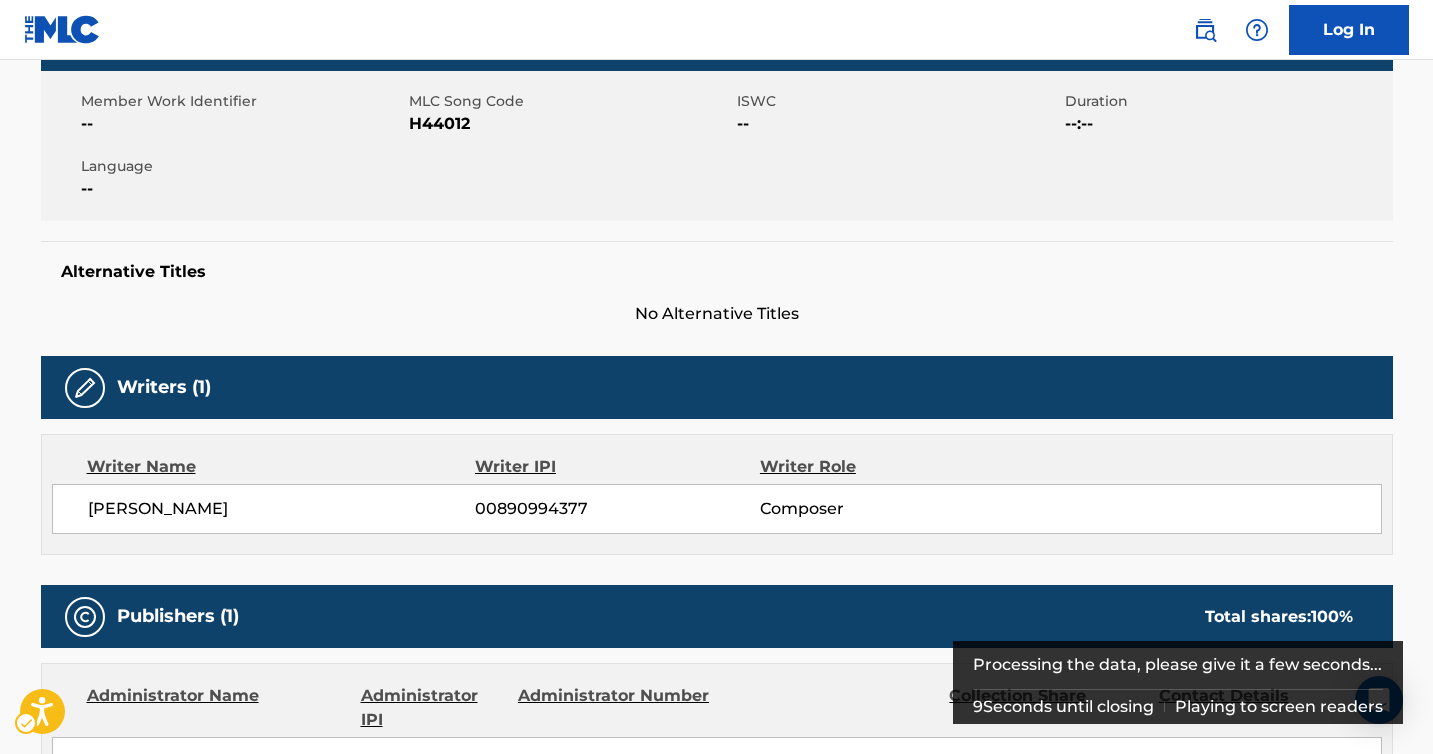 scroll, scrollTop: 0, scrollLeft: 0, axis: both 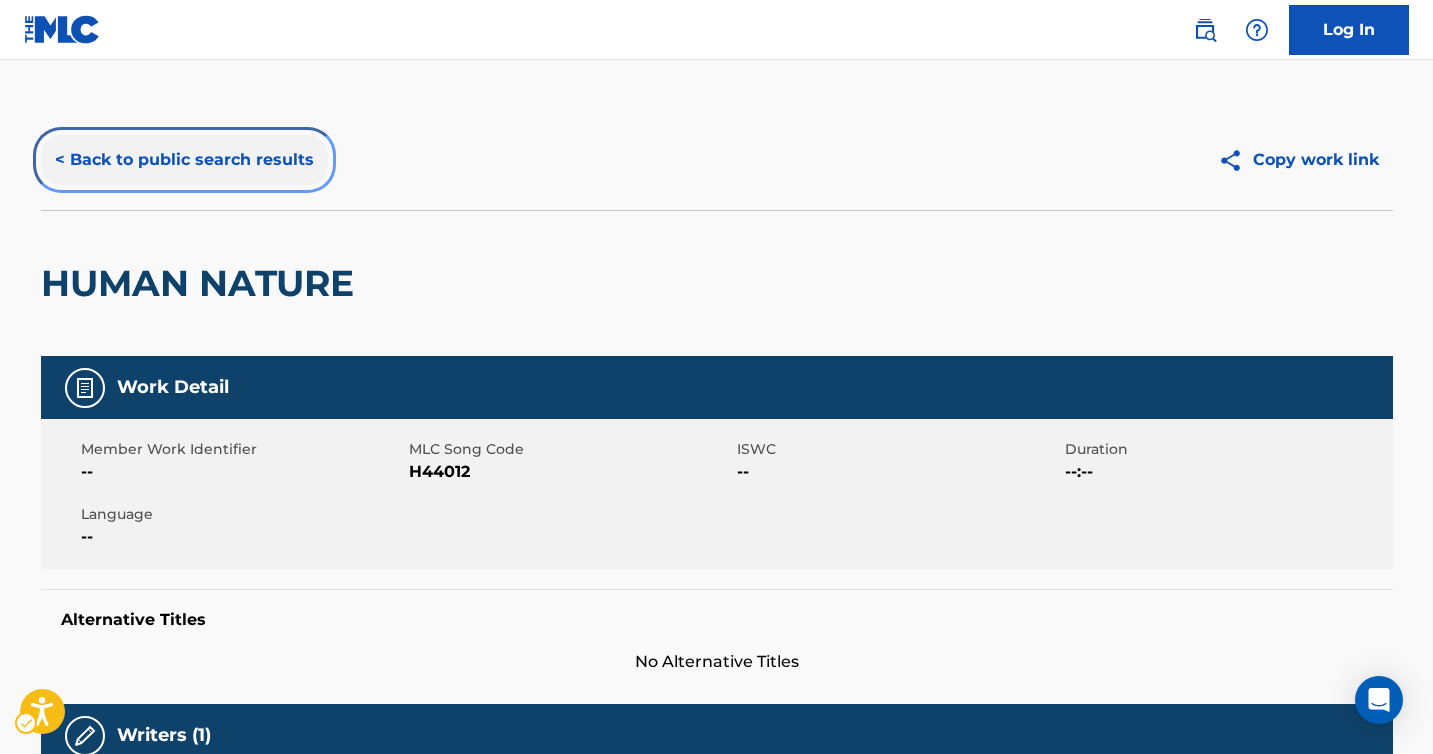 click on "< Back to public search results" at bounding box center (184, 160) 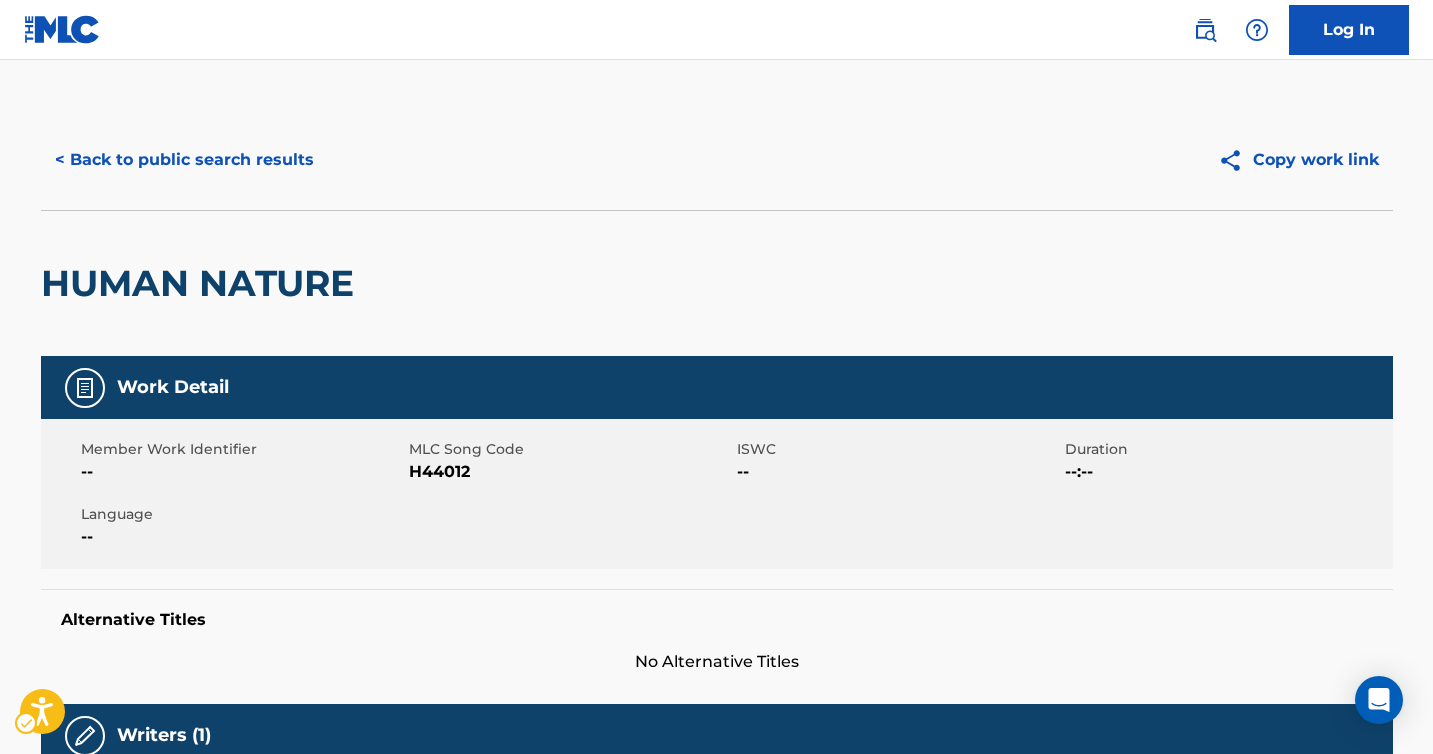 scroll, scrollTop: 220, scrollLeft: 0, axis: vertical 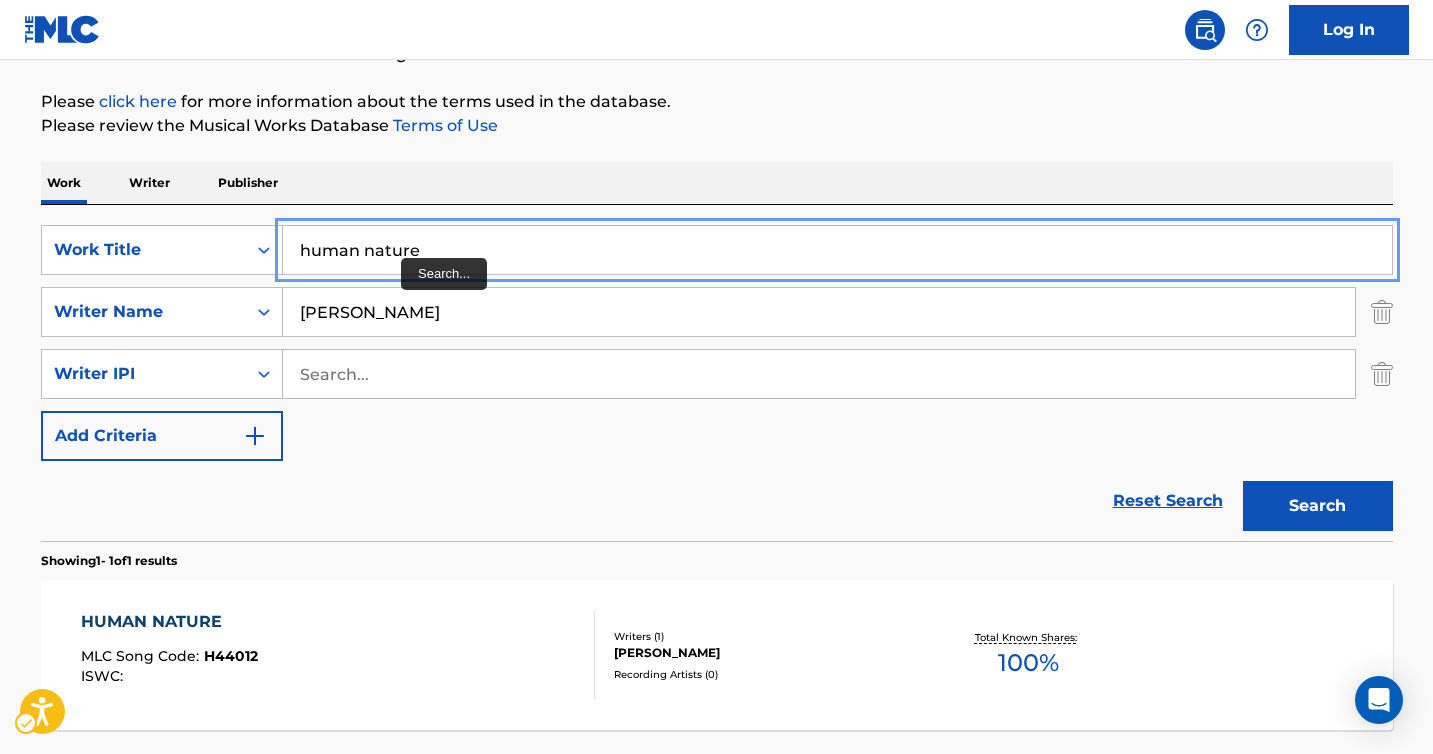 click on "human nature" at bounding box center [837, 250] 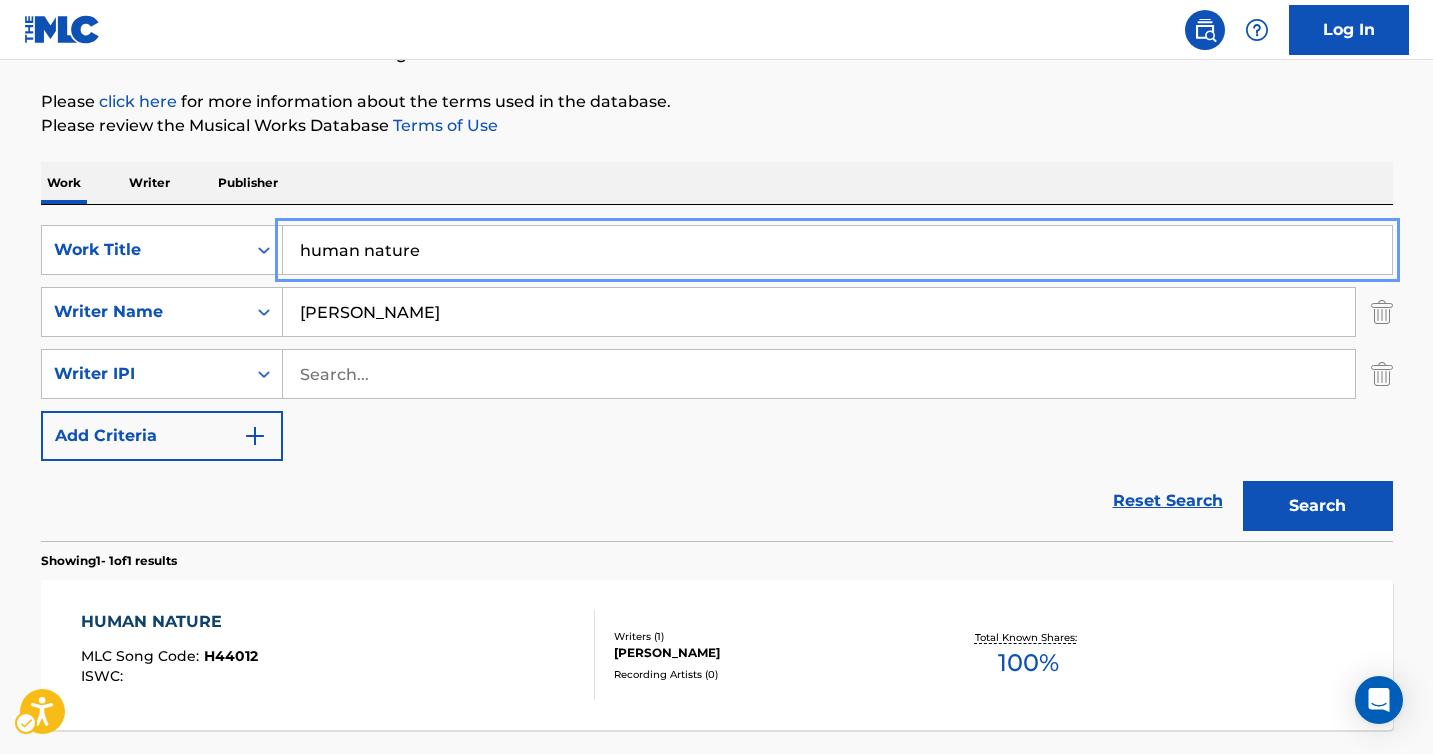 click on "human nature" at bounding box center (837, 250) 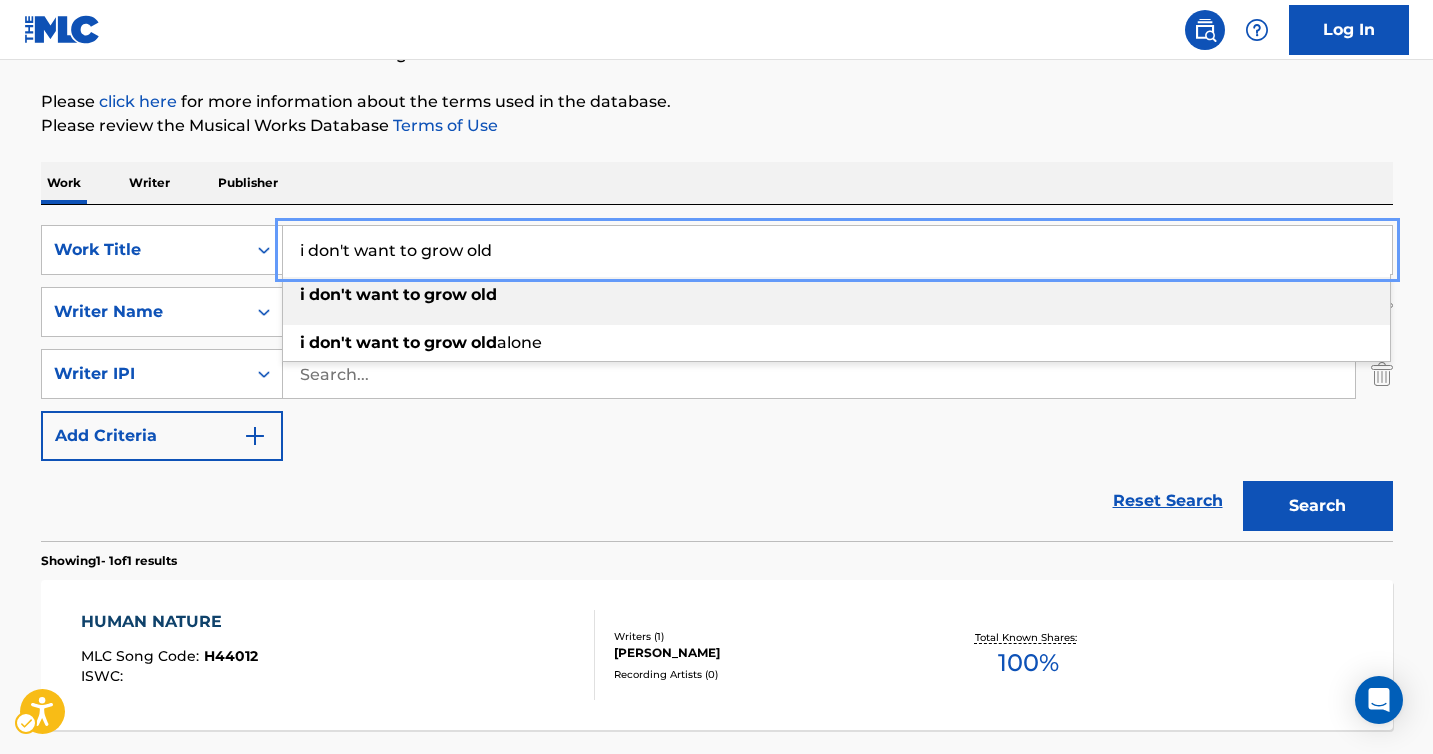 type on "i don't want to grow old" 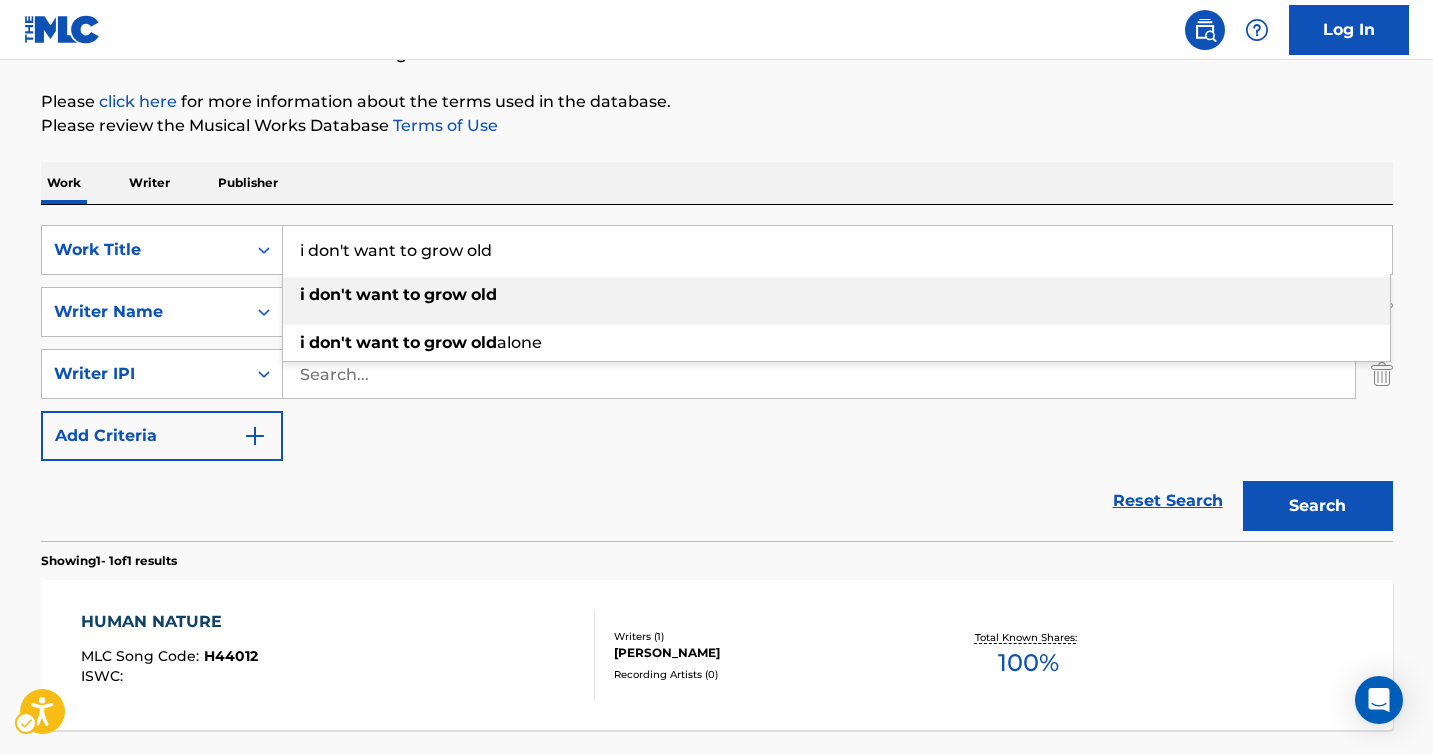 click on "i   don't   want   to   grow   old" at bounding box center (836, 295) 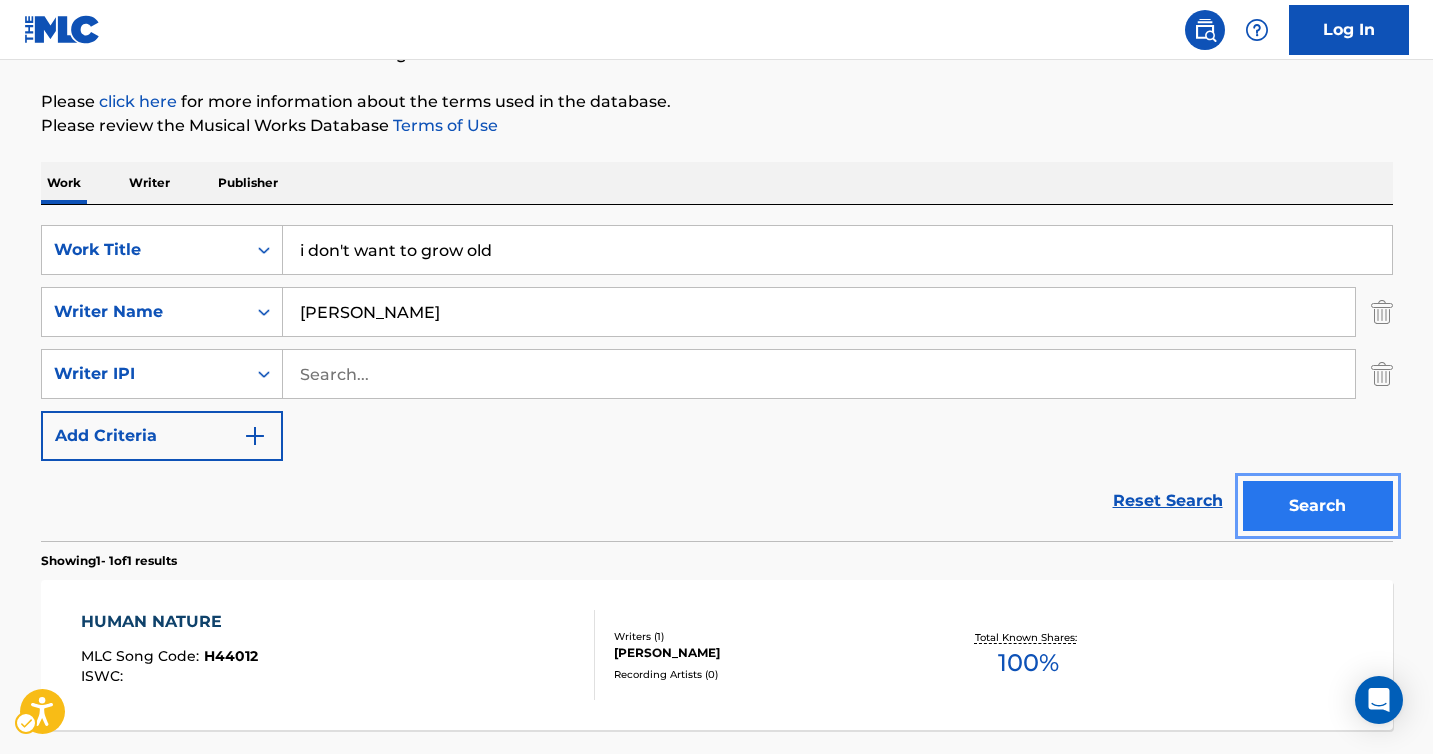 click on "Search" at bounding box center [1318, 506] 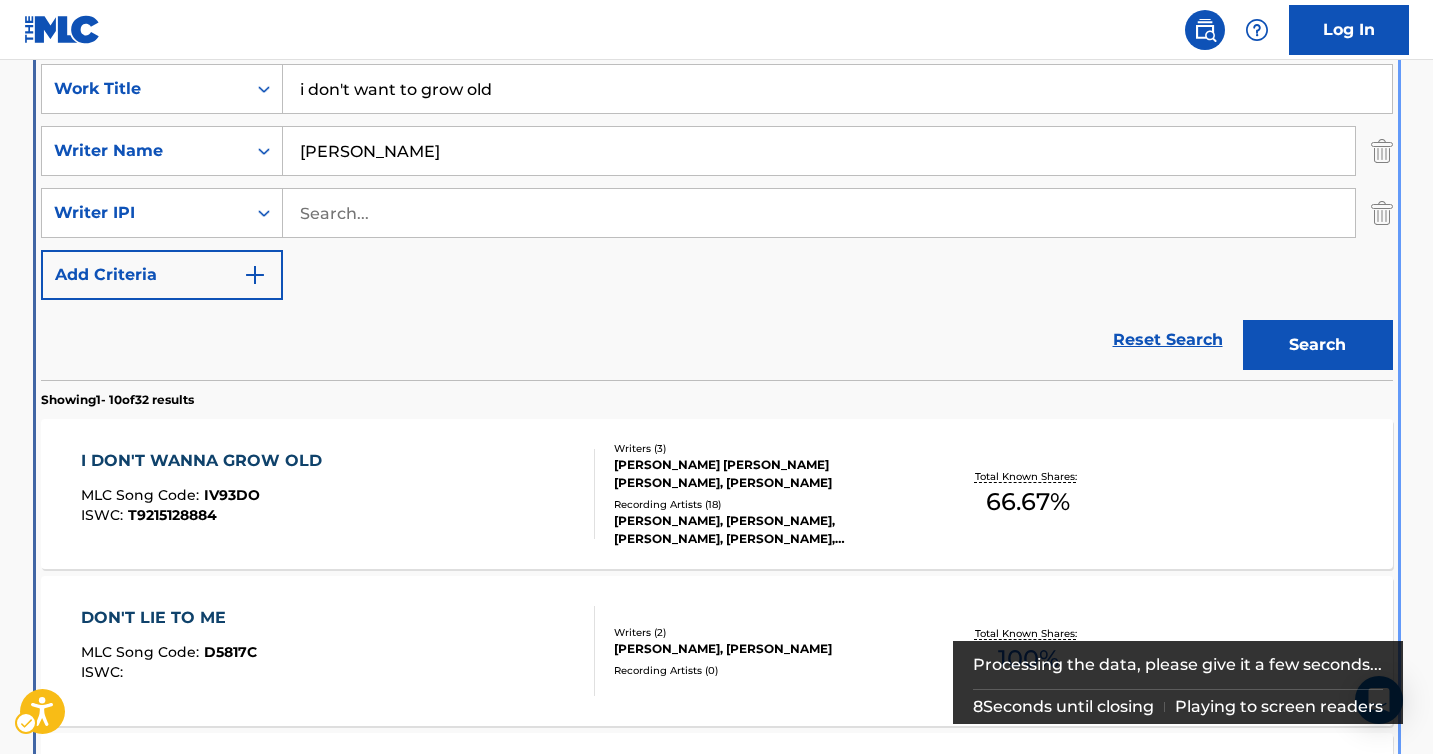 scroll, scrollTop: 425, scrollLeft: 0, axis: vertical 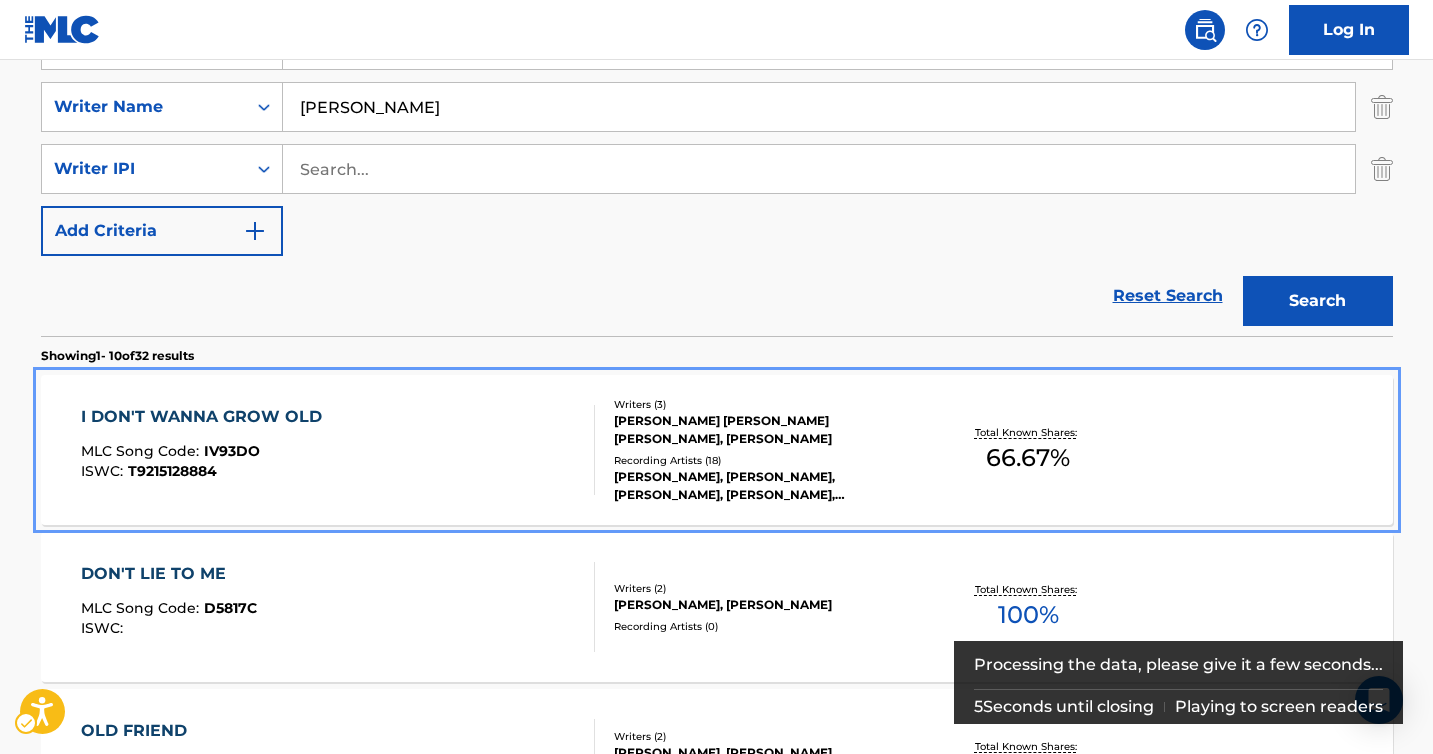 click on "[PERSON_NAME] [PERSON_NAME] [PERSON_NAME], [PERSON_NAME]" at bounding box center [765, 430] 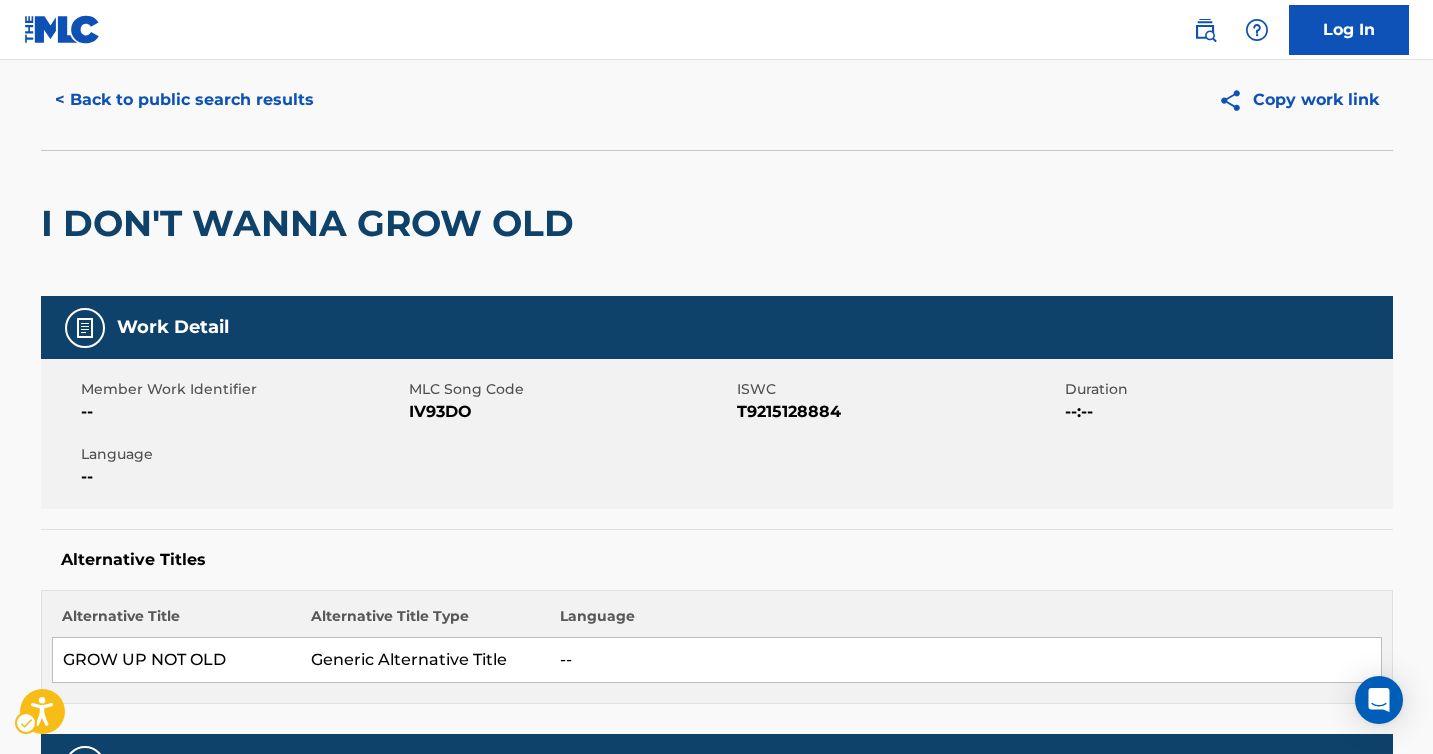 scroll, scrollTop: 0, scrollLeft: 0, axis: both 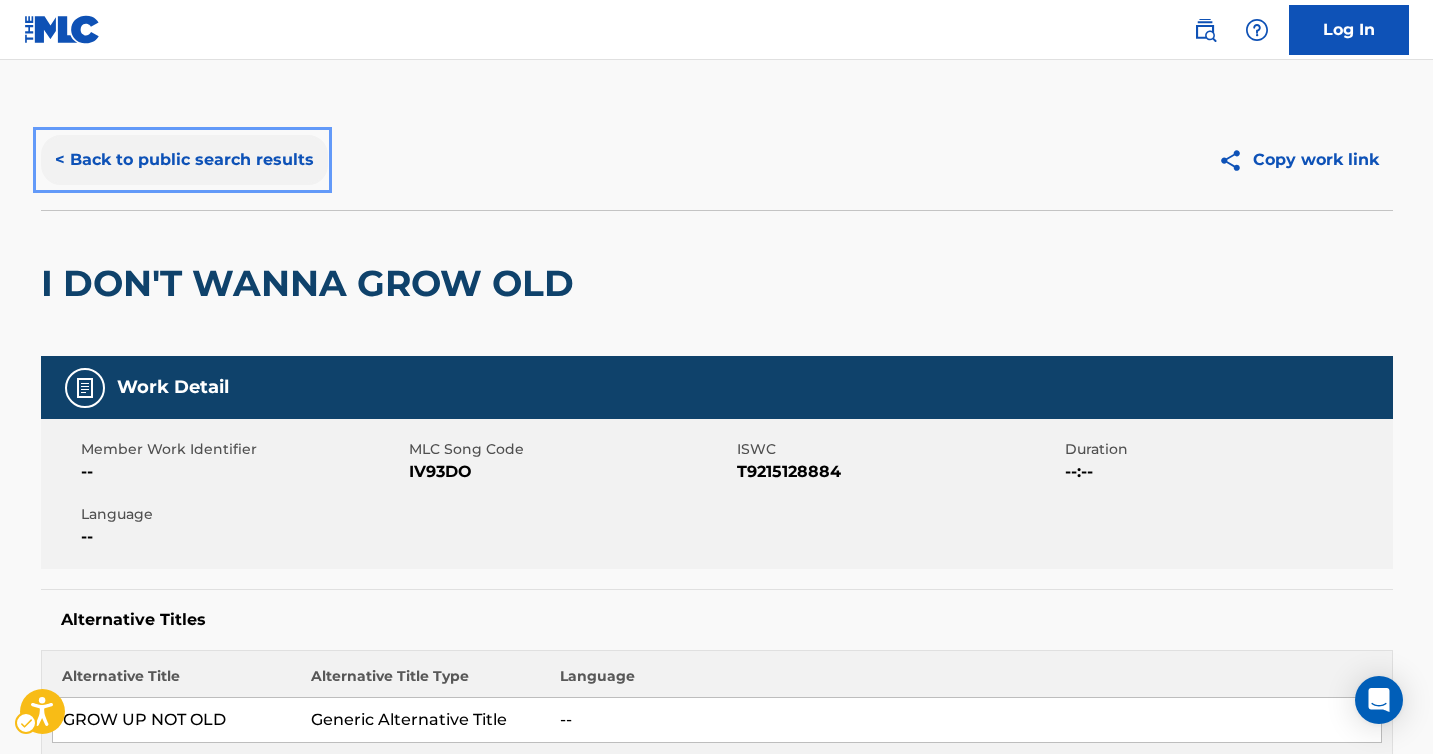 click on "< Back to public search results" at bounding box center (184, 160) 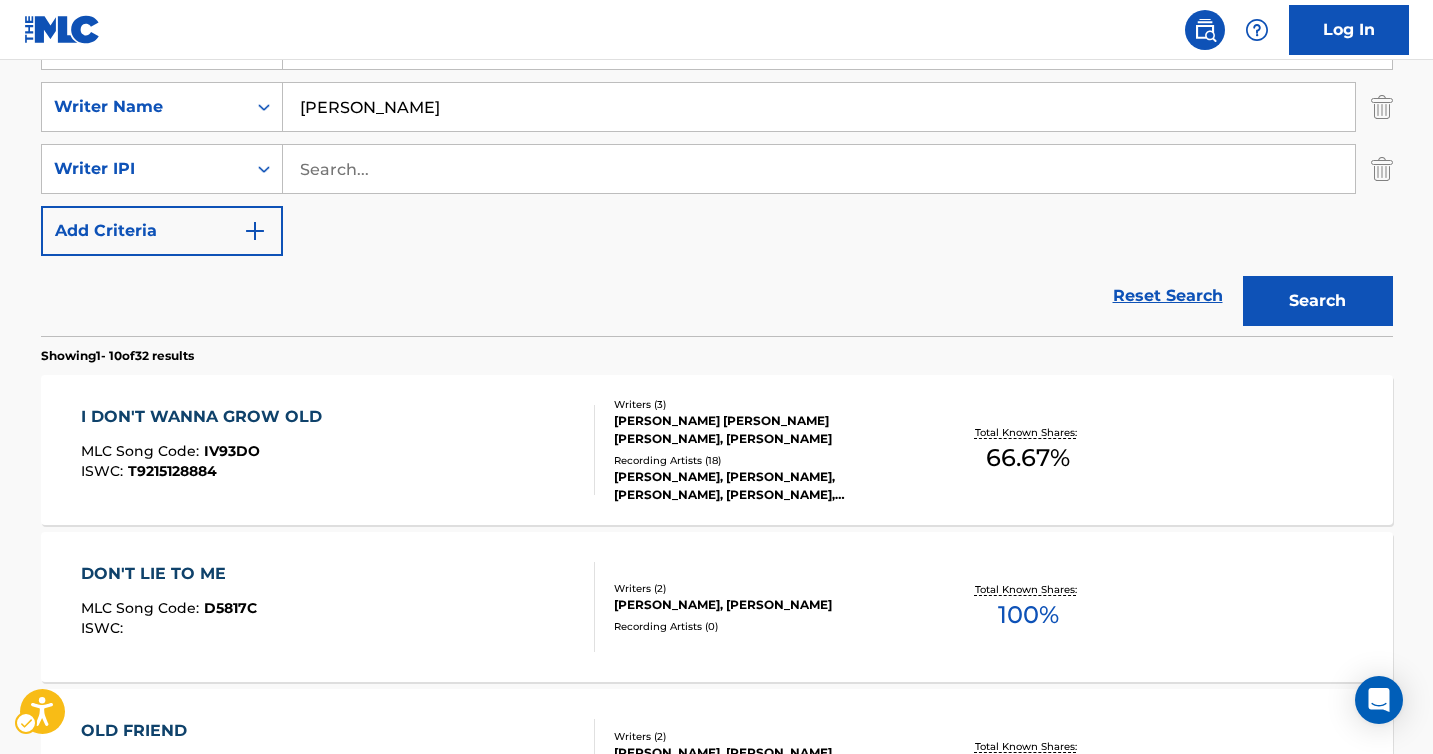 scroll, scrollTop: 81, scrollLeft: 0, axis: vertical 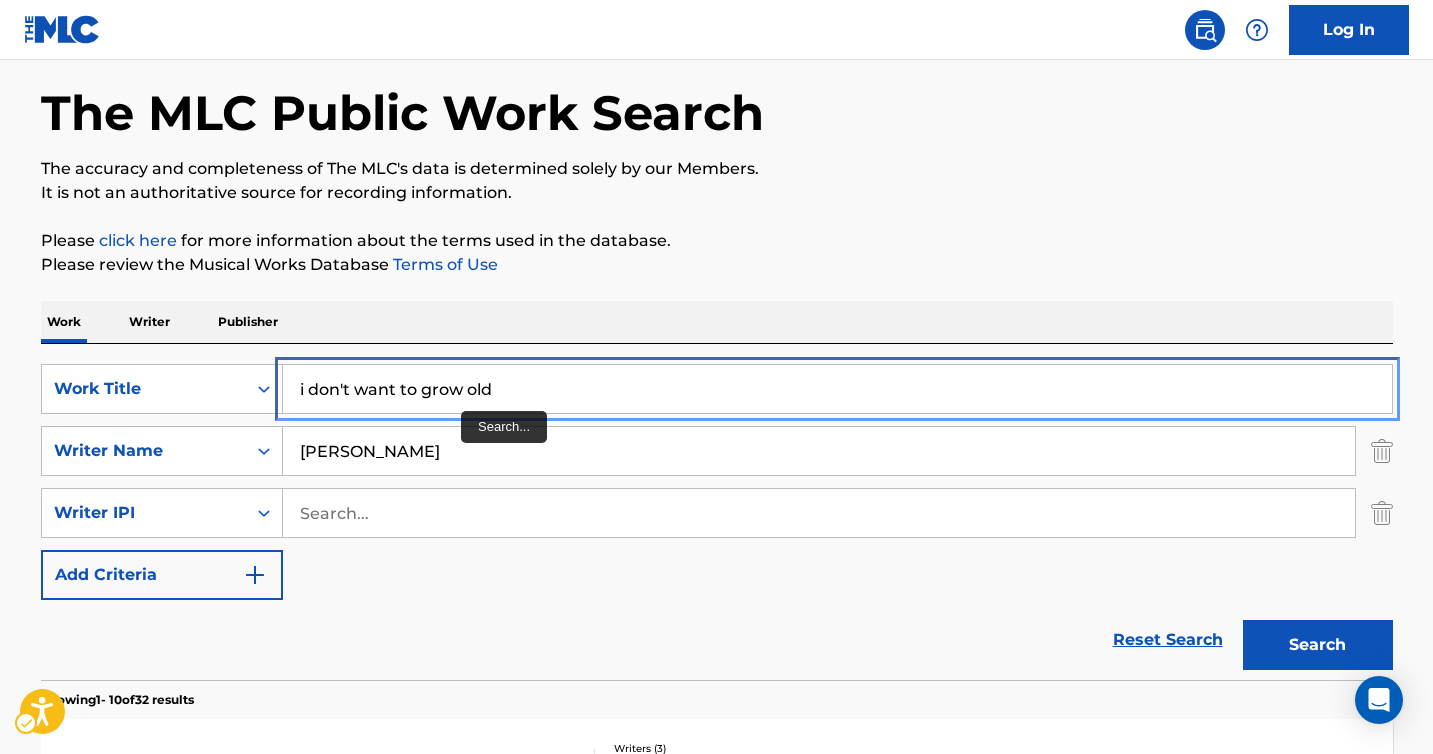 click on "i don't want to grow old" at bounding box center (837, 389) 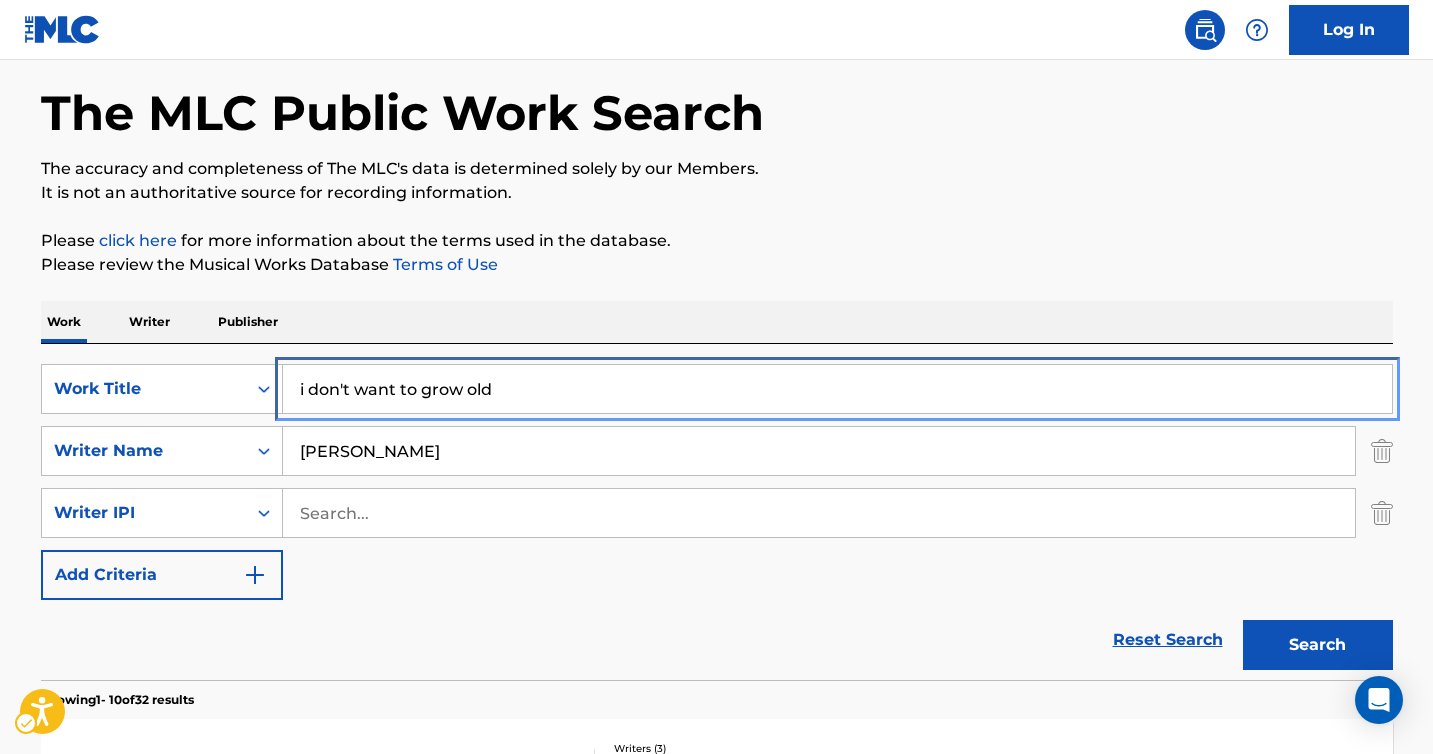 click on "i don't want to grow old" at bounding box center (837, 389) 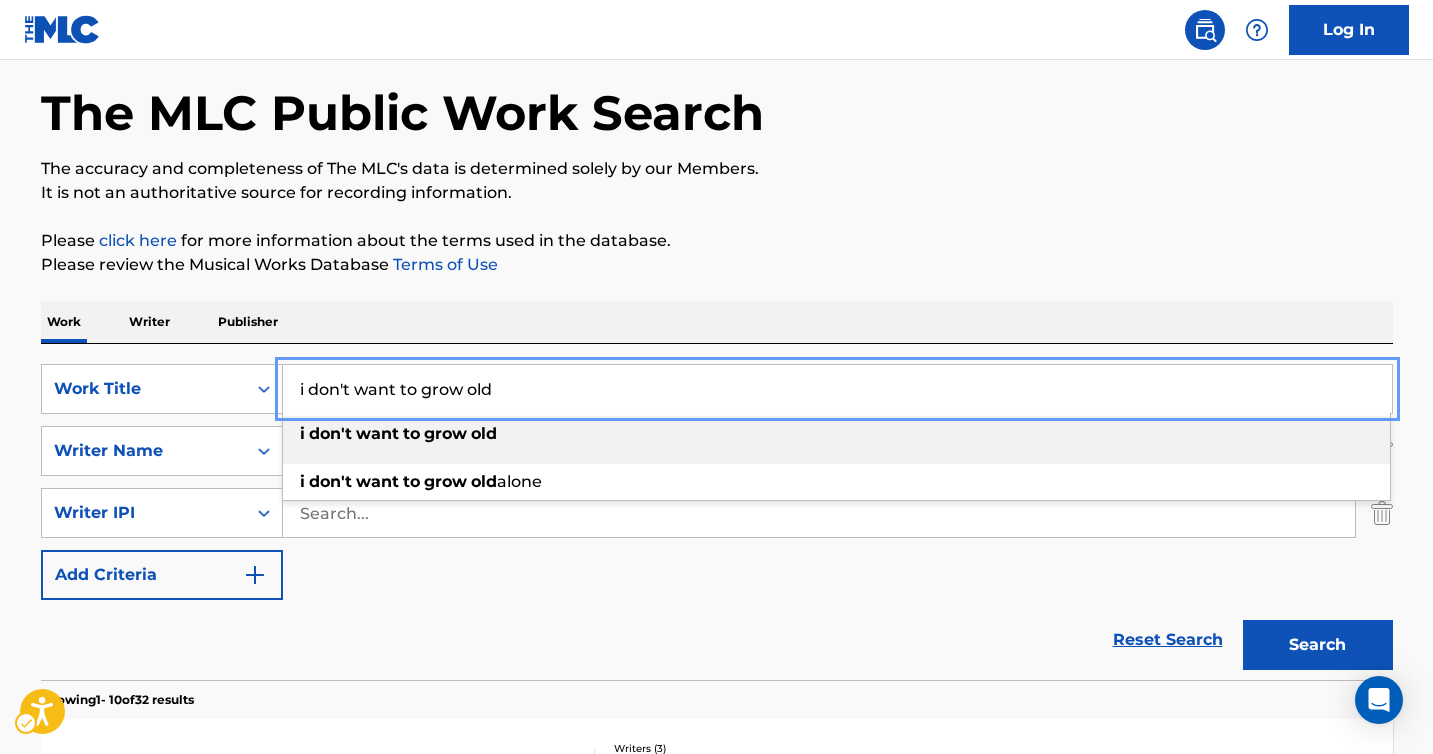 click on "i don't want to grow old" at bounding box center [837, 389] 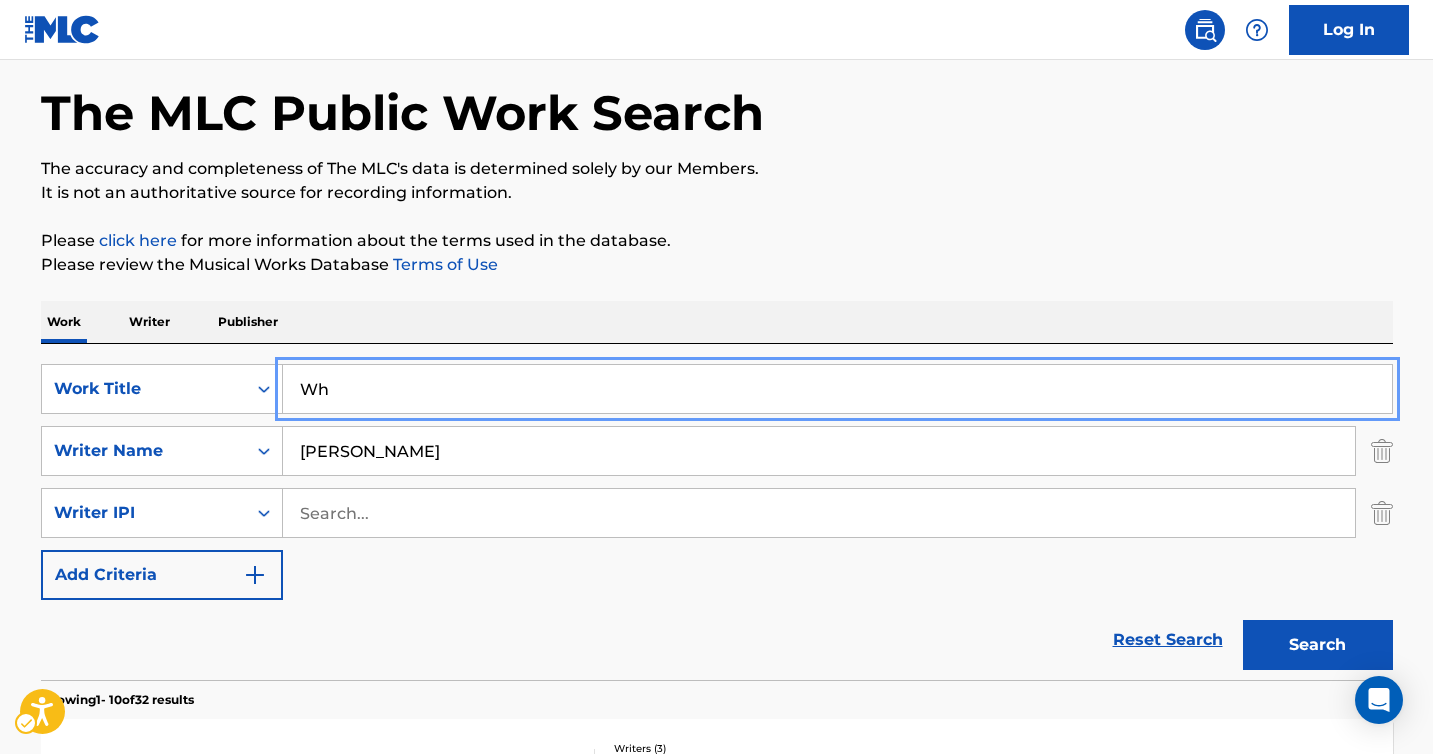 type on "W" 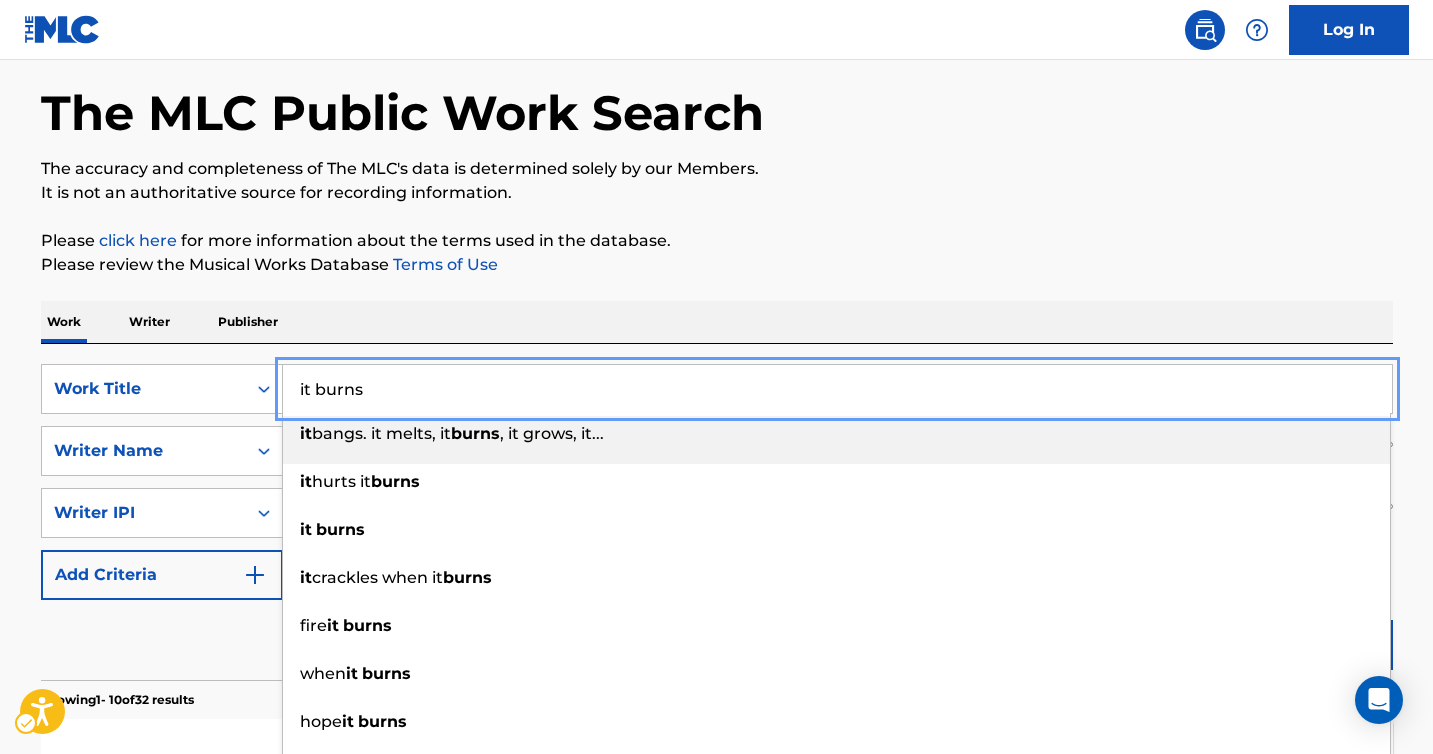 type on "it burns" 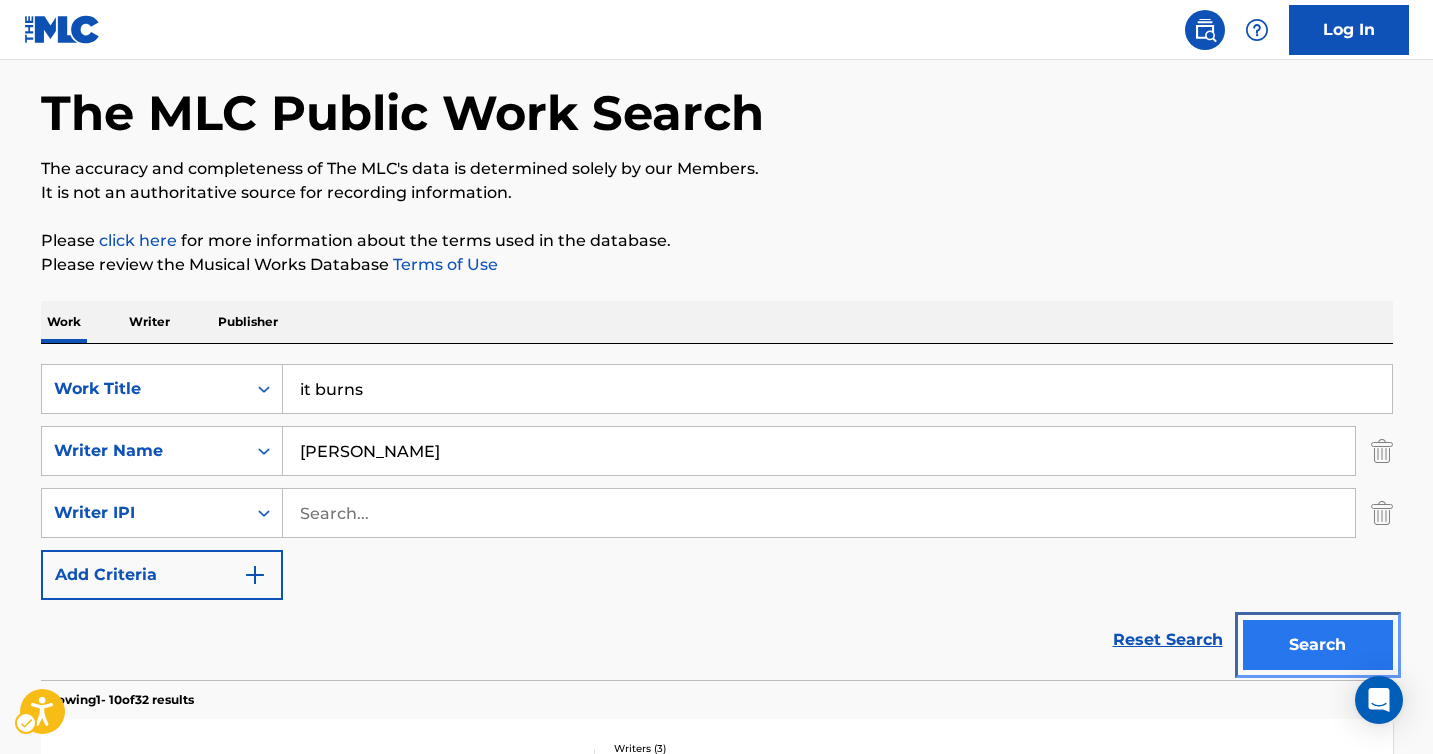 click on "Search" at bounding box center (1318, 645) 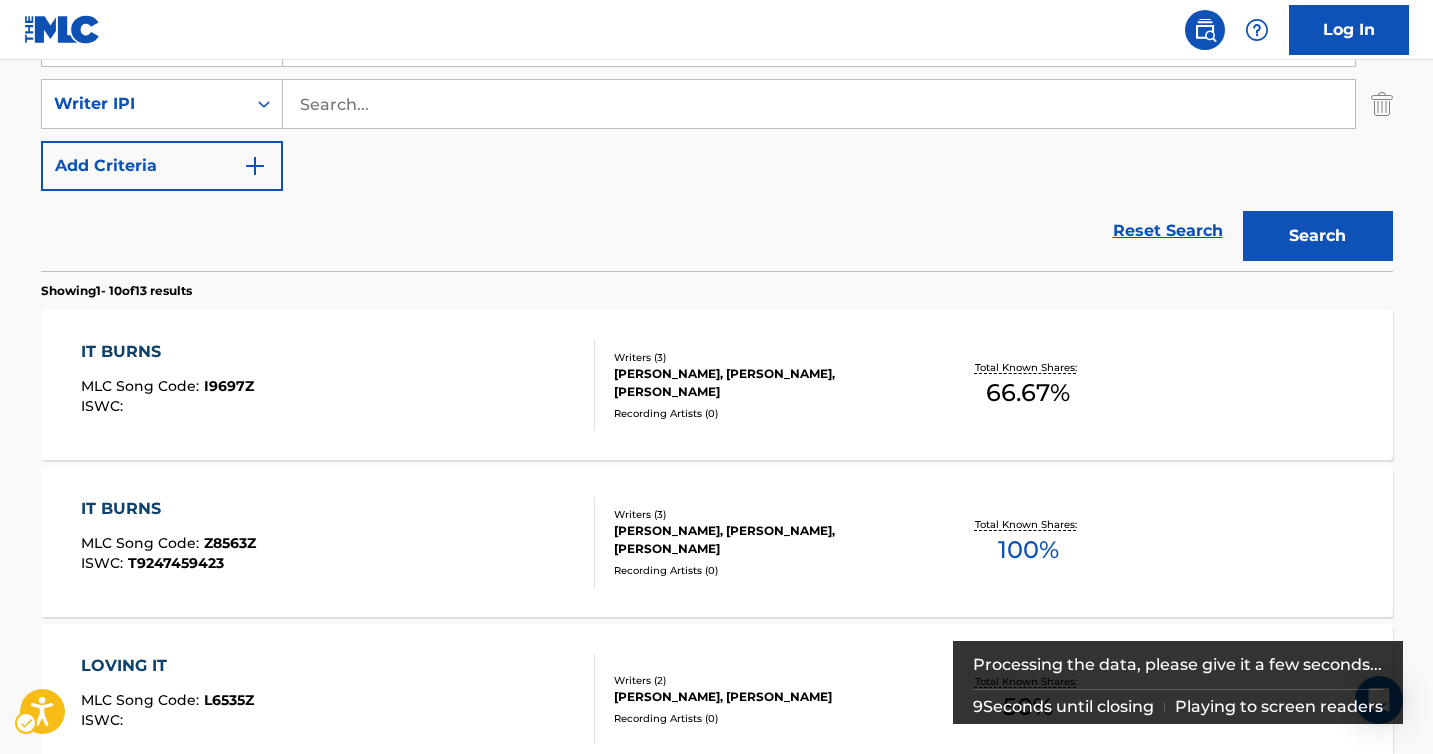 scroll, scrollTop: 493, scrollLeft: 0, axis: vertical 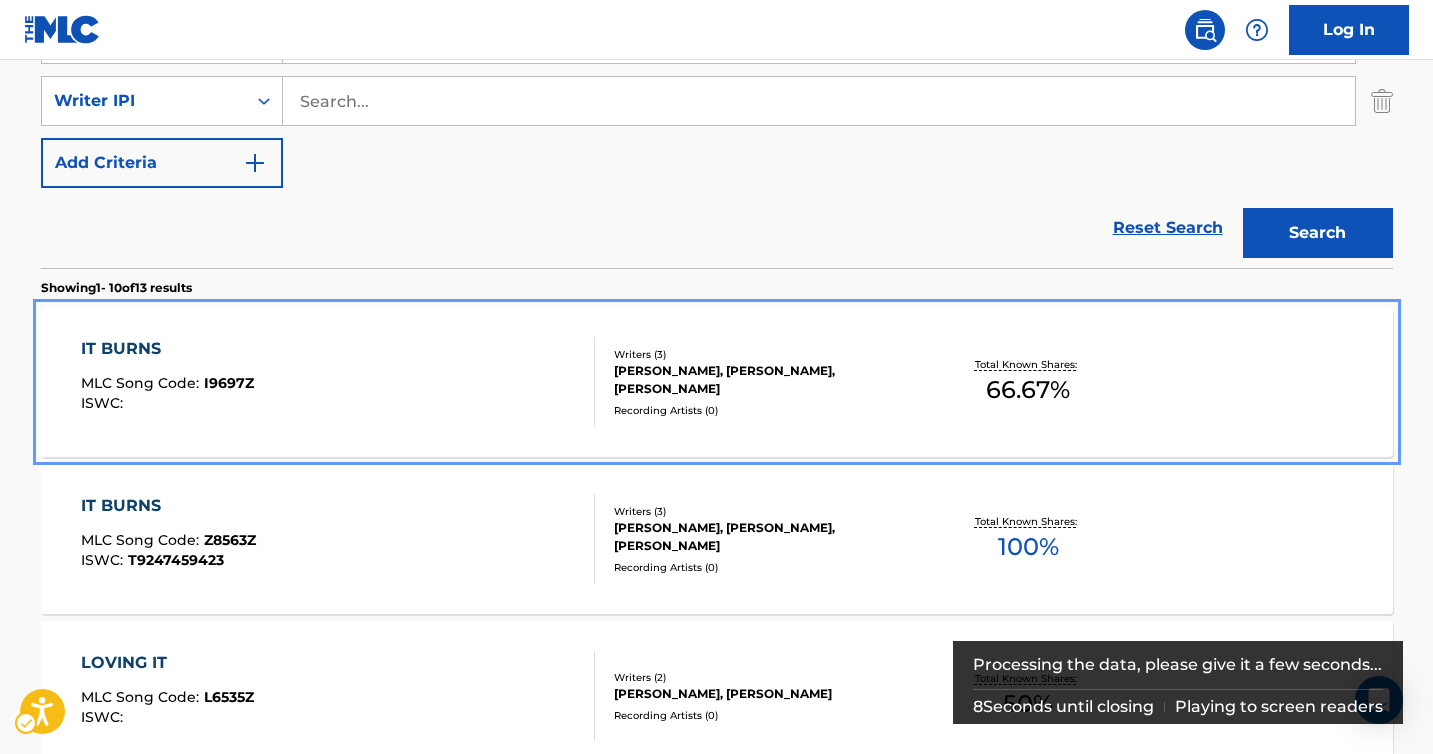 click on "[PERSON_NAME], [PERSON_NAME], [PERSON_NAME]" at bounding box center (765, 380) 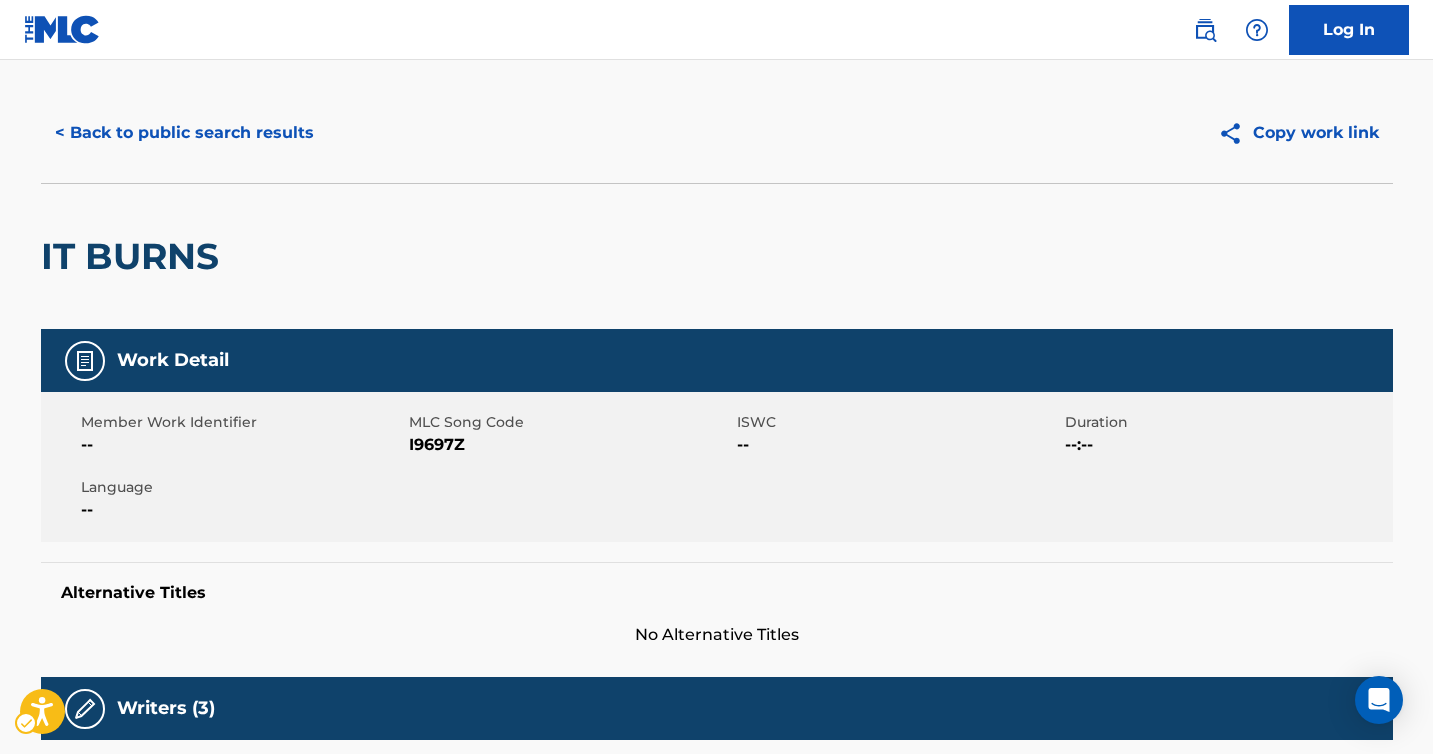 scroll, scrollTop: 0, scrollLeft: 0, axis: both 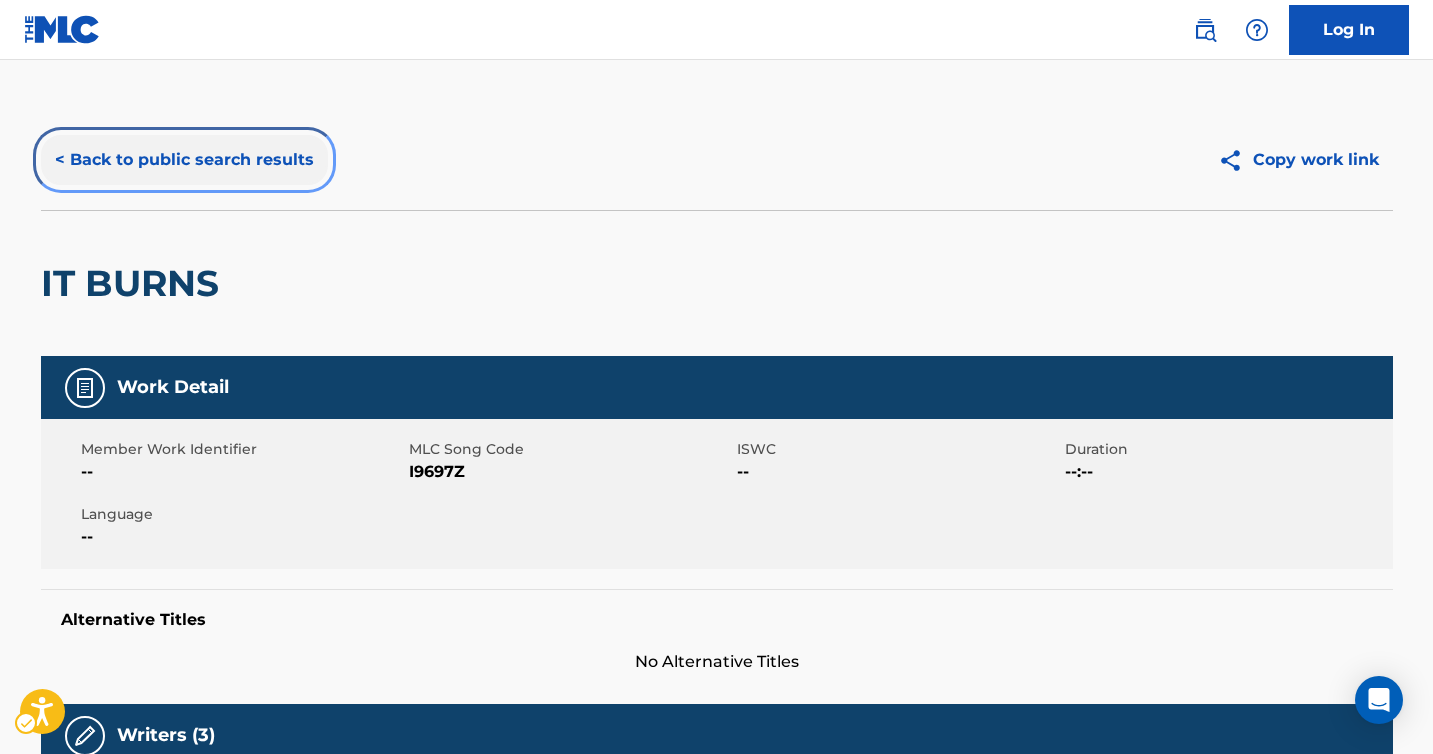 click on "< Back to public search results" at bounding box center (184, 160) 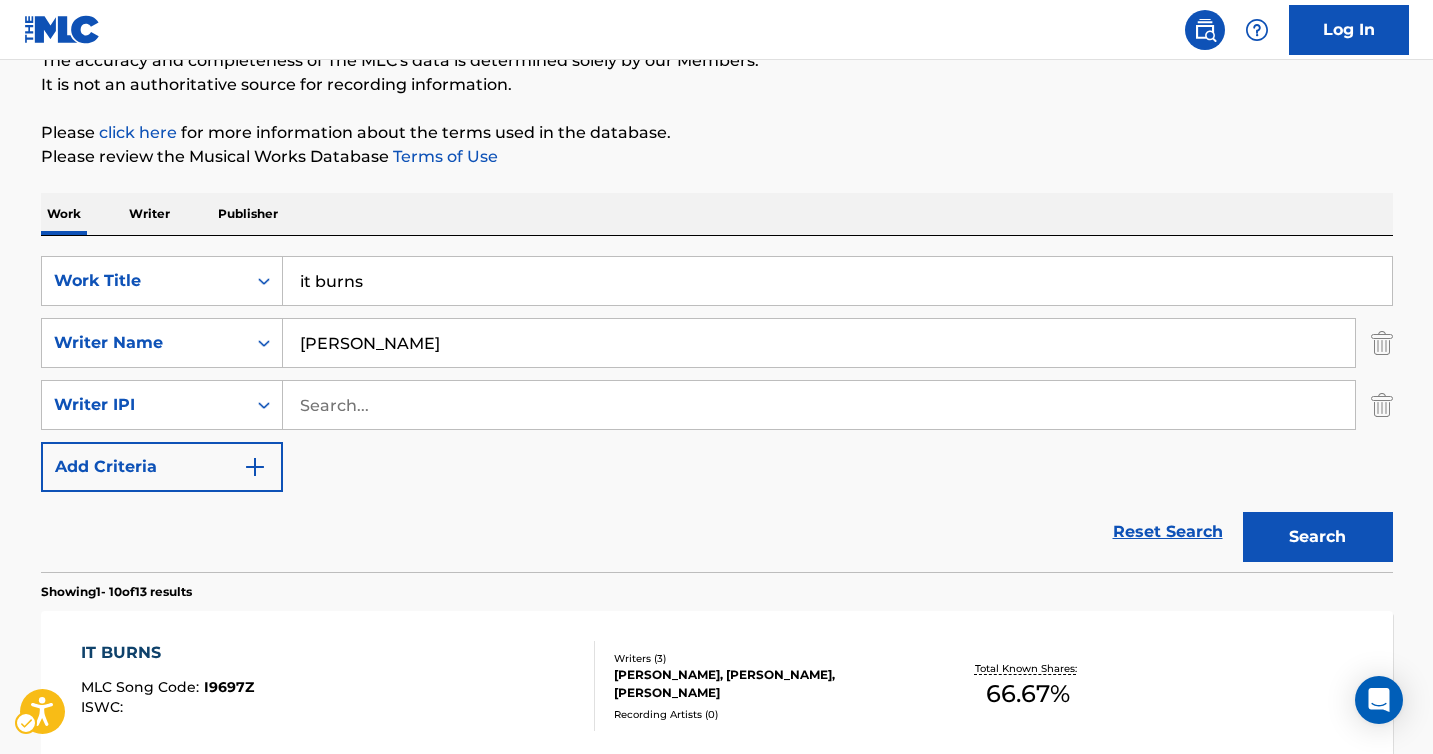 scroll, scrollTop: 0, scrollLeft: 0, axis: both 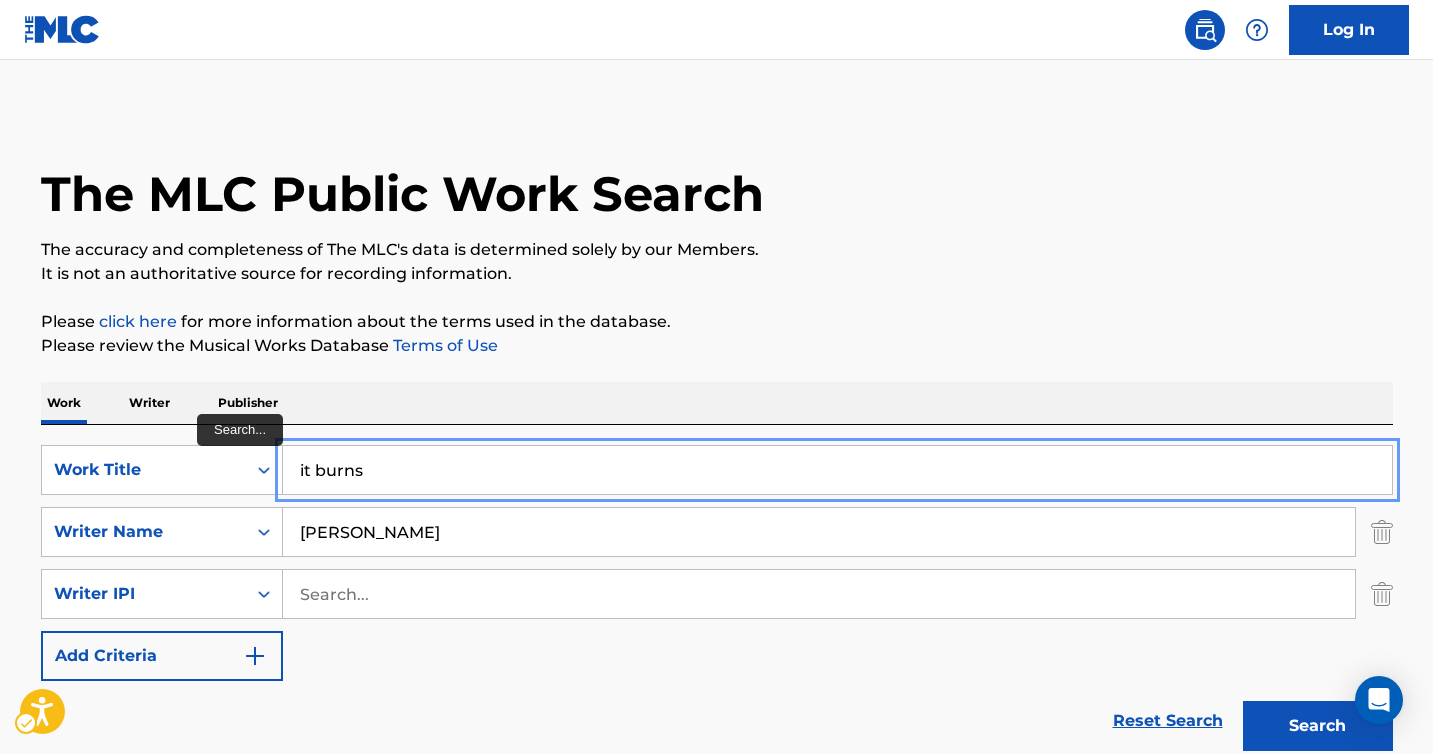 click on "it burns" at bounding box center [837, 470] 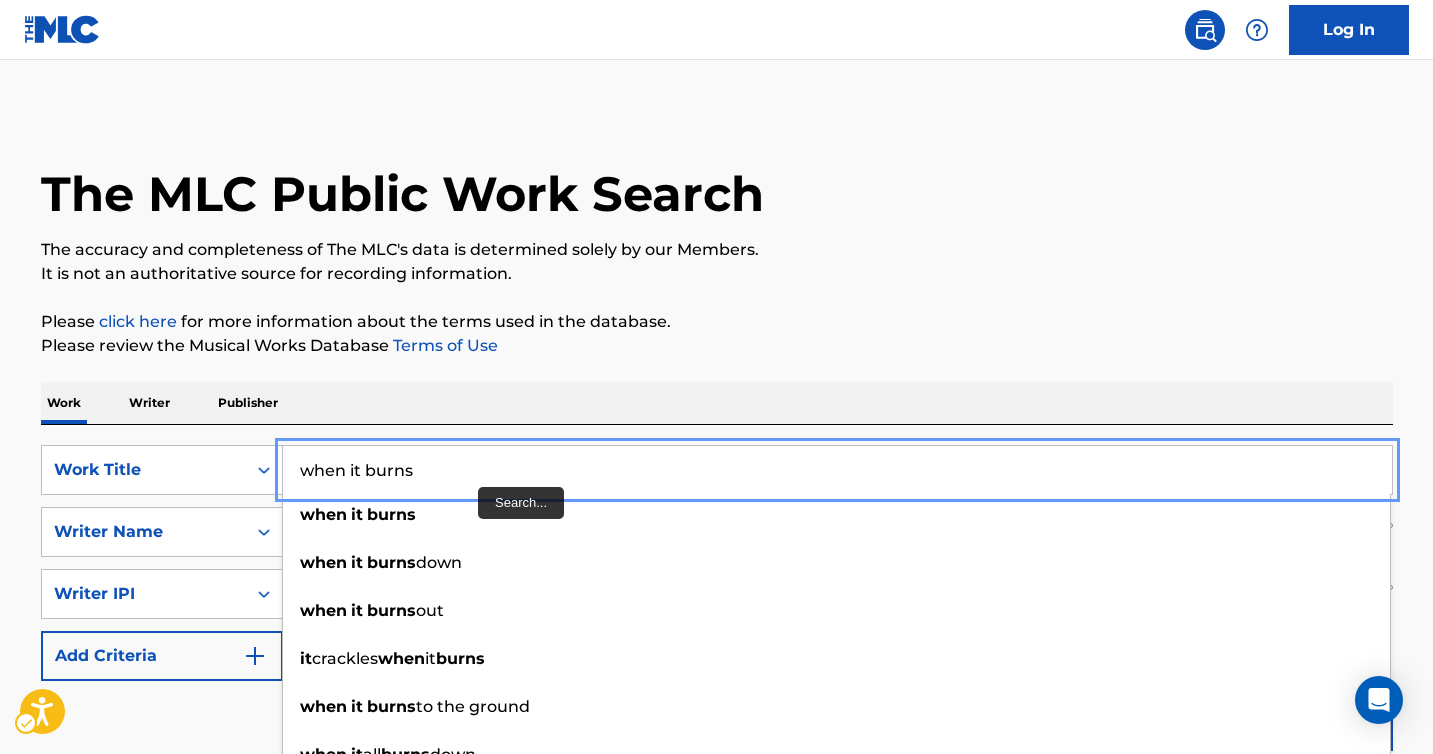 type on "when it burns" 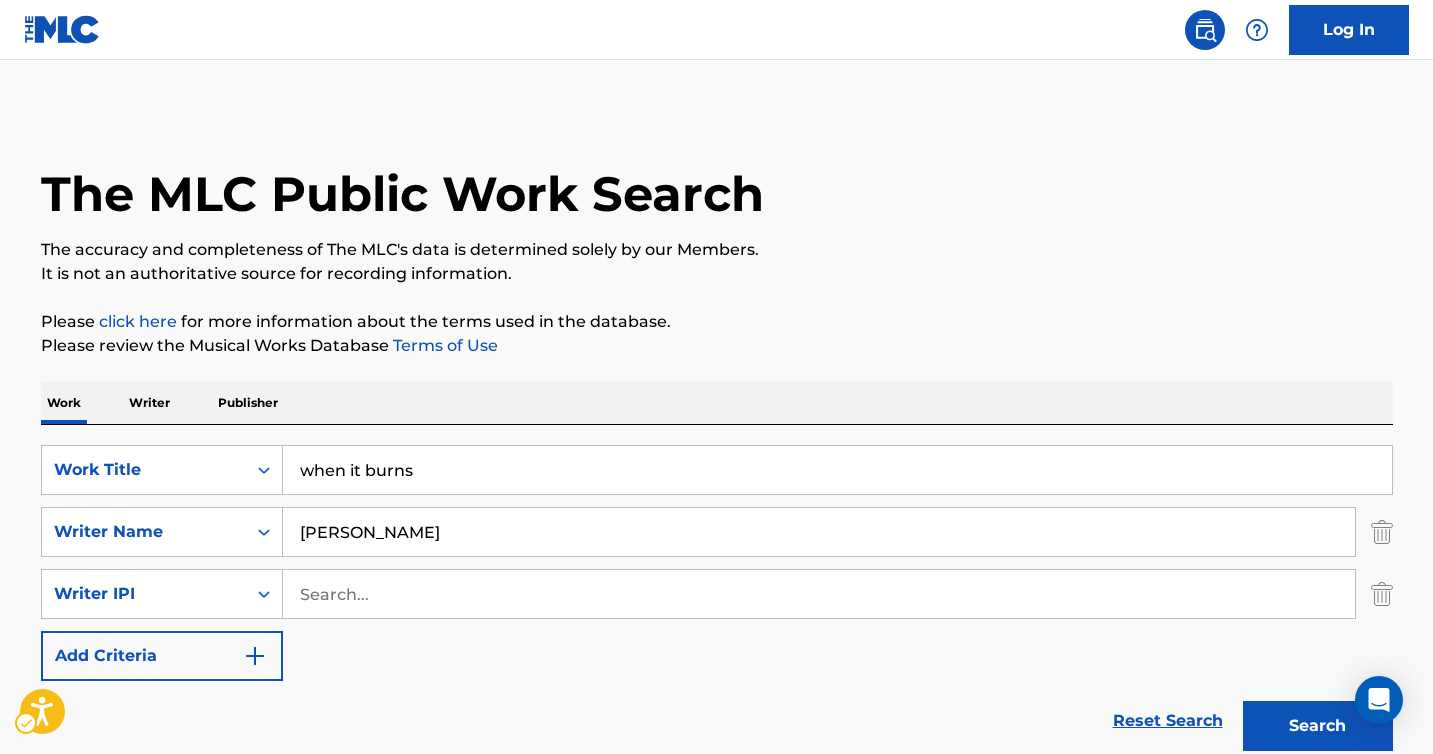click on "SearchWithCriteriaca77c0e1-780f-4489-aa06-87ffadba3947 Work Title when it burns SearchWithCriteria76e00470-facb-4b67-bb69-f2f85d190db1 Writer Name [PERSON_NAME] SearchWithCriteriafc5d72cf-1e7d-4801-9866-421e5897c07a Writer IPI Add Criteria Reset Search Search" at bounding box center (717, 593) 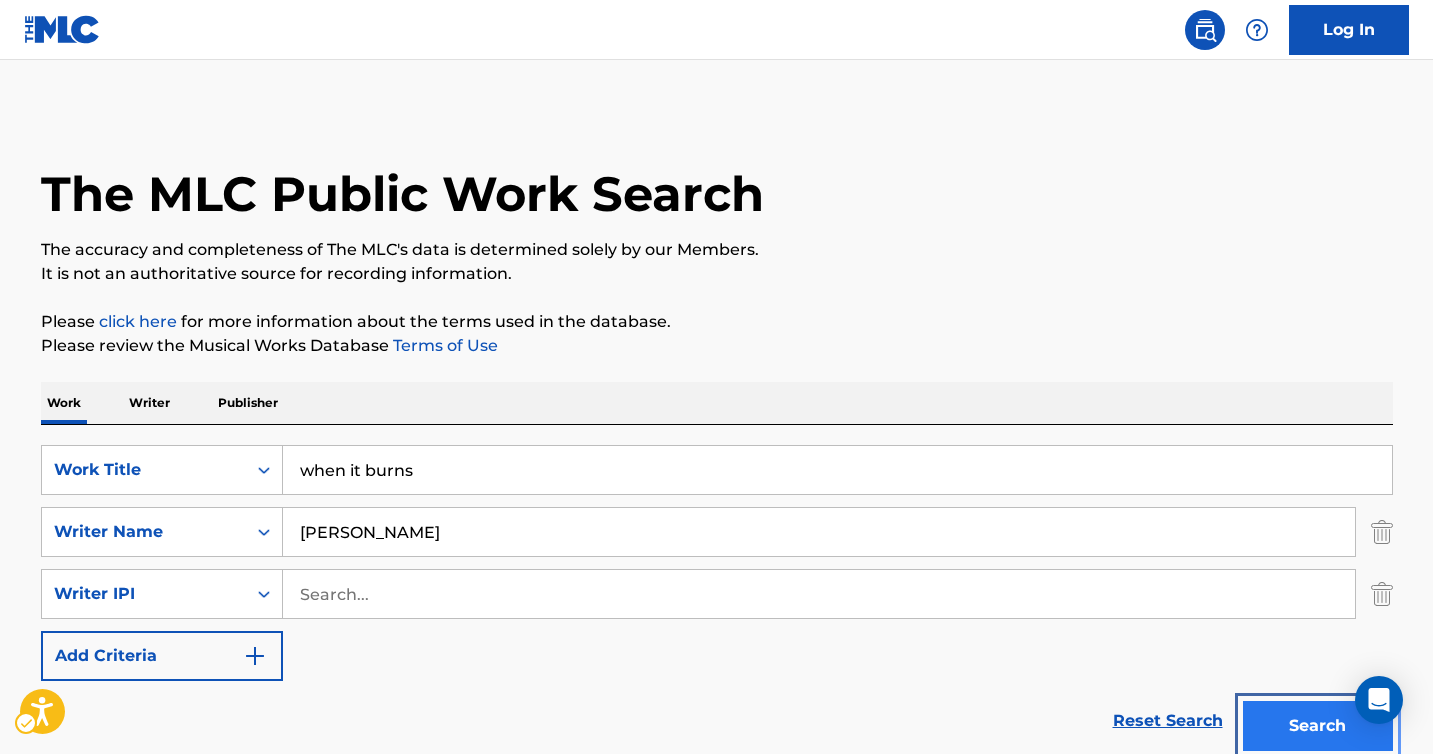 click on "Search" at bounding box center [1318, 726] 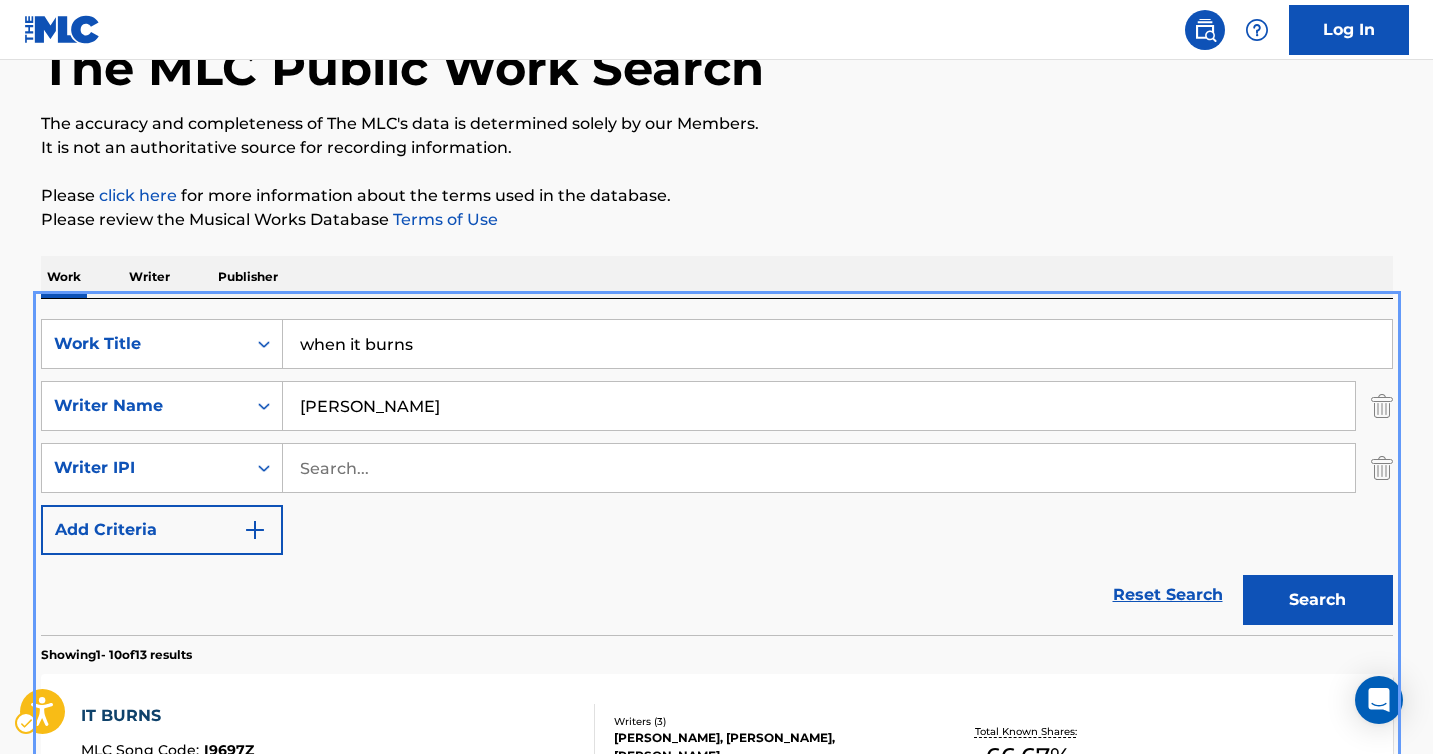 scroll, scrollTop: 110, scrollLeft: 0, axis: vertical 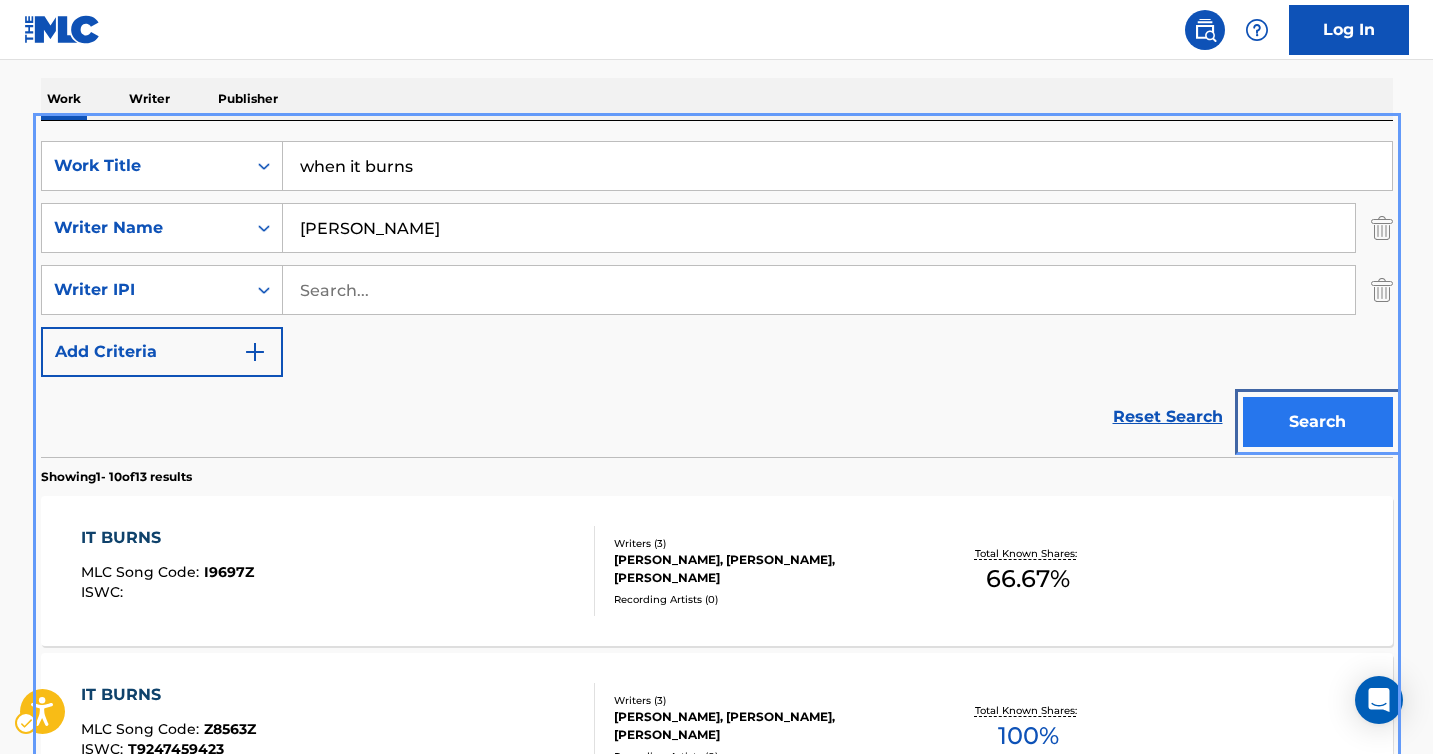 click on "Search" at bounding box center (1318, 422) 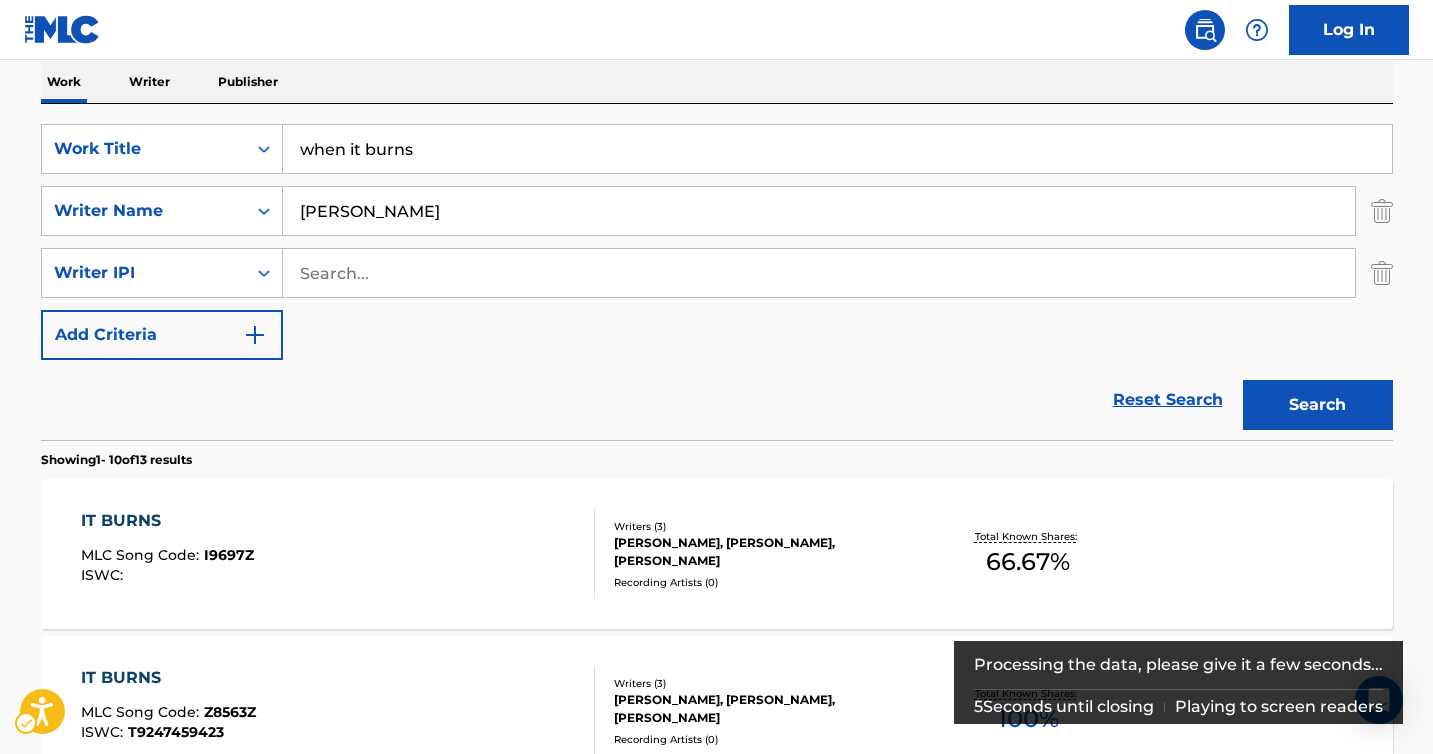 scroll, scrollTop: 0, scrollLeft: 0, axis: both 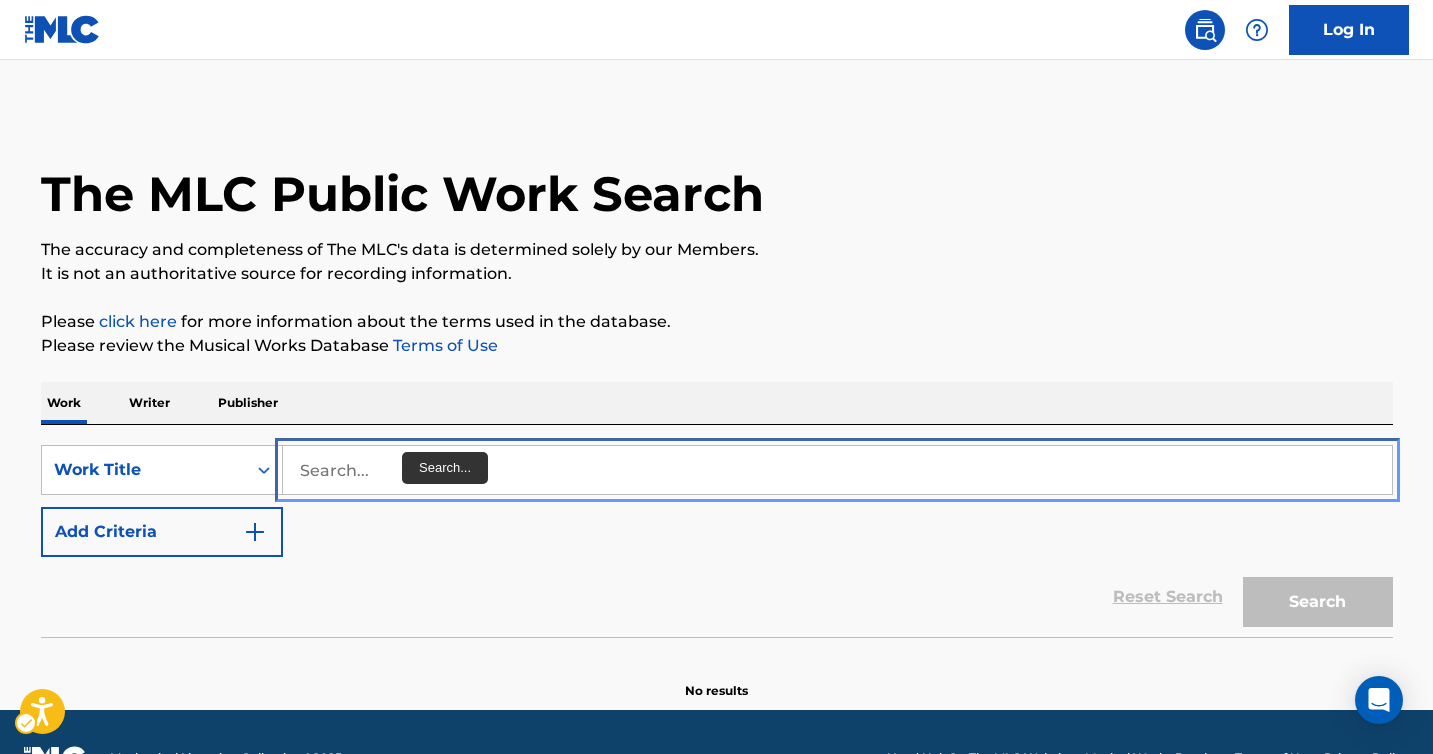 click at bounding box center (837, 470) 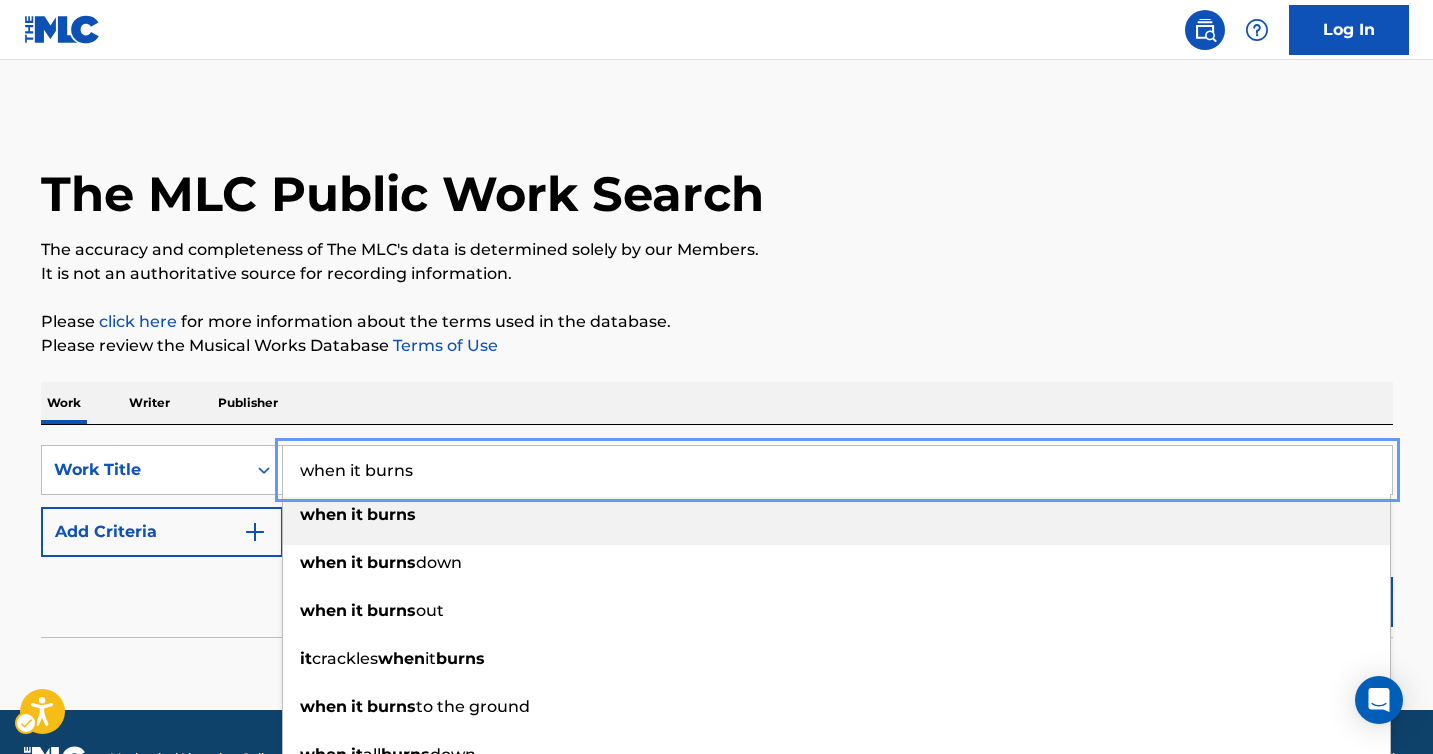 type on "when it burns" 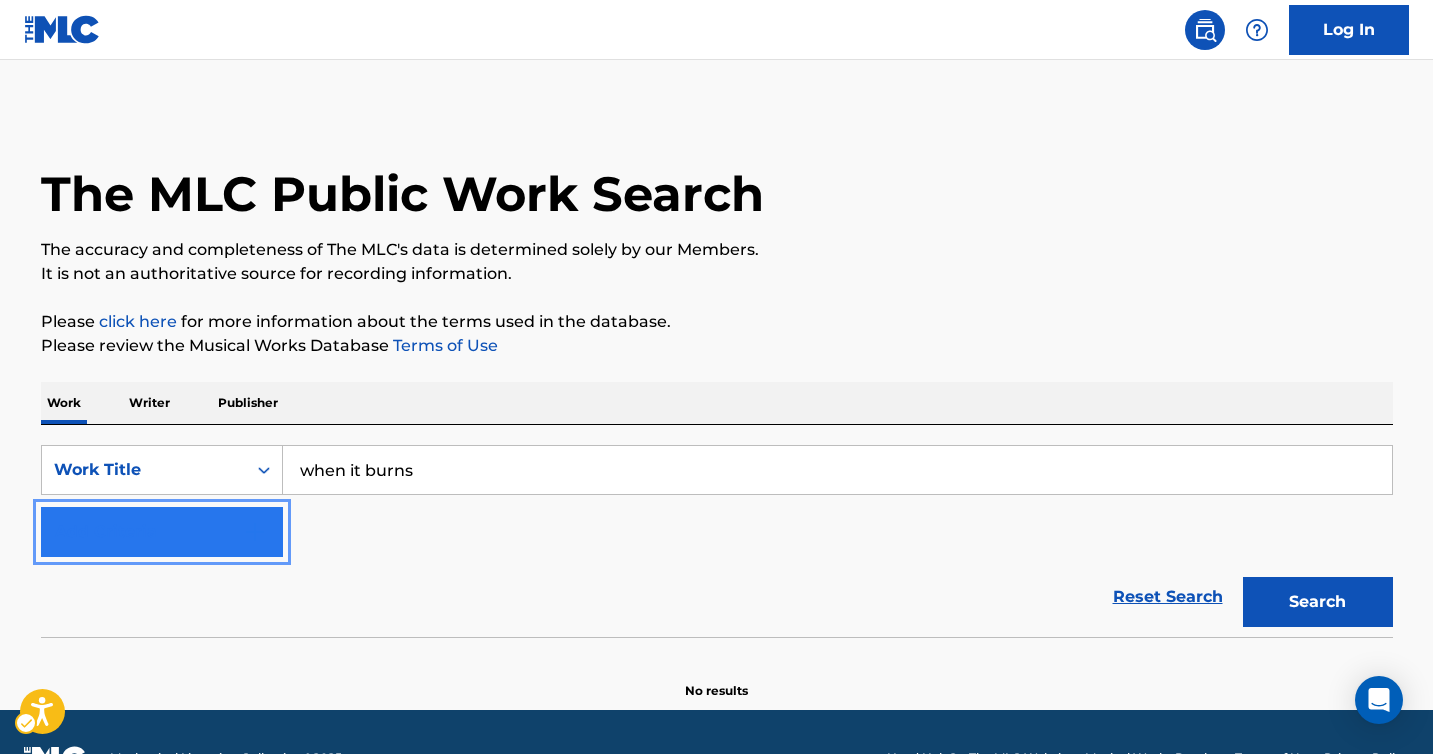 type 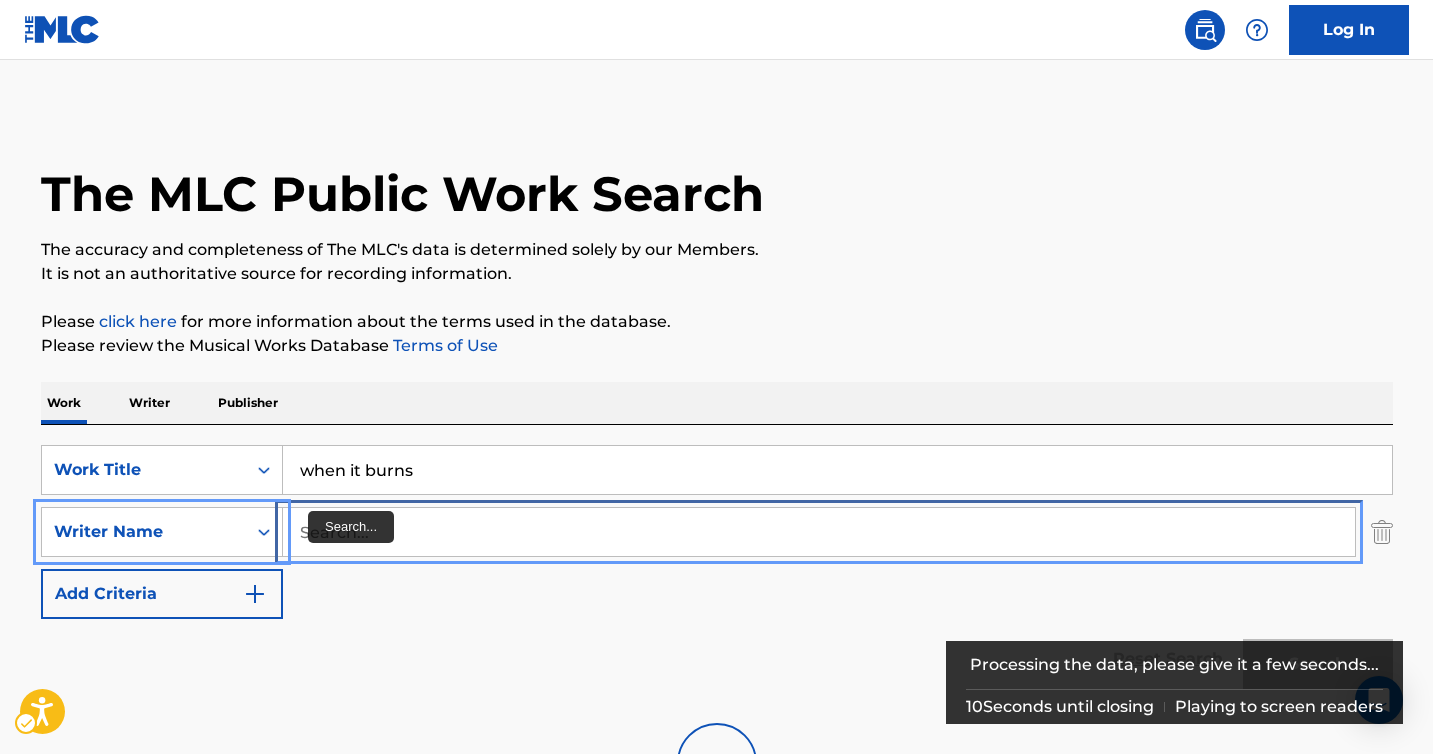 click at bounding box center [819, 532] 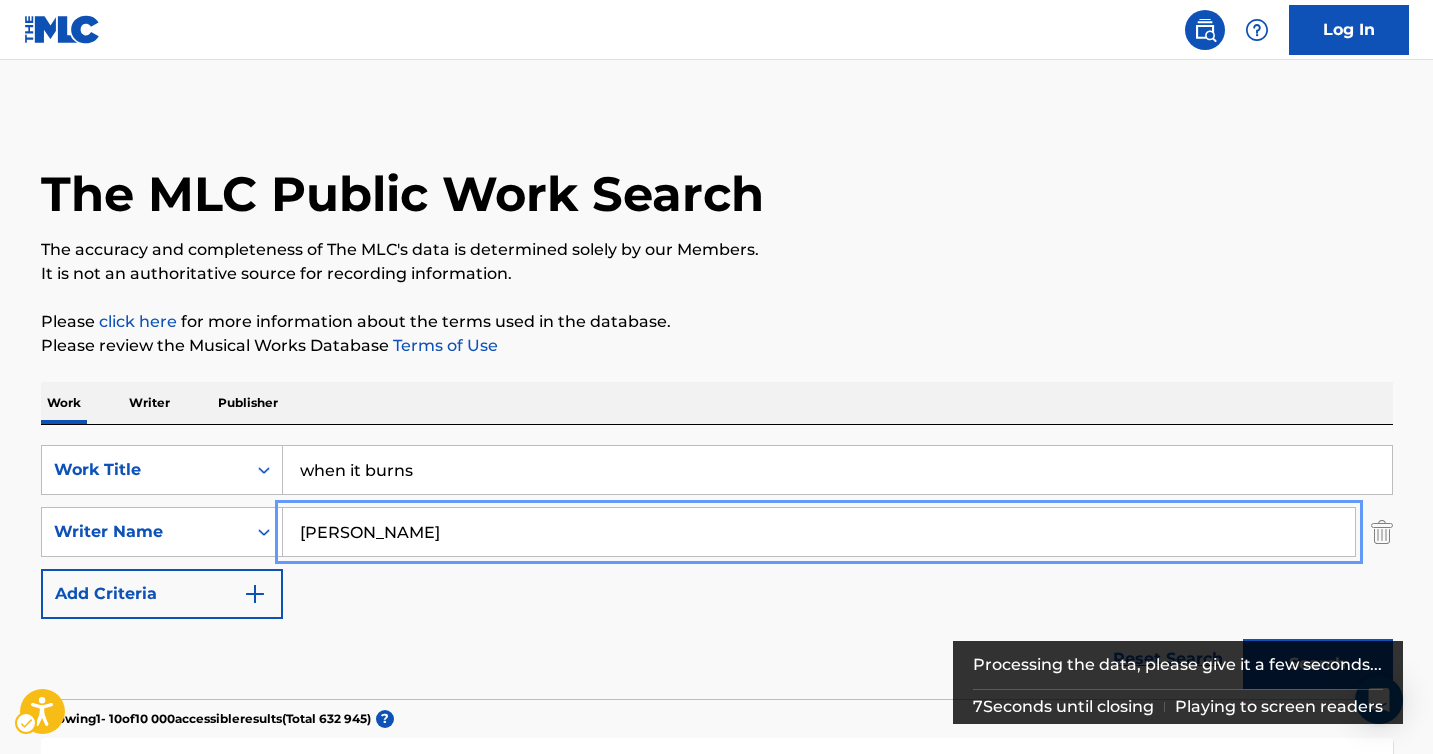 type on "Rachel Furner" 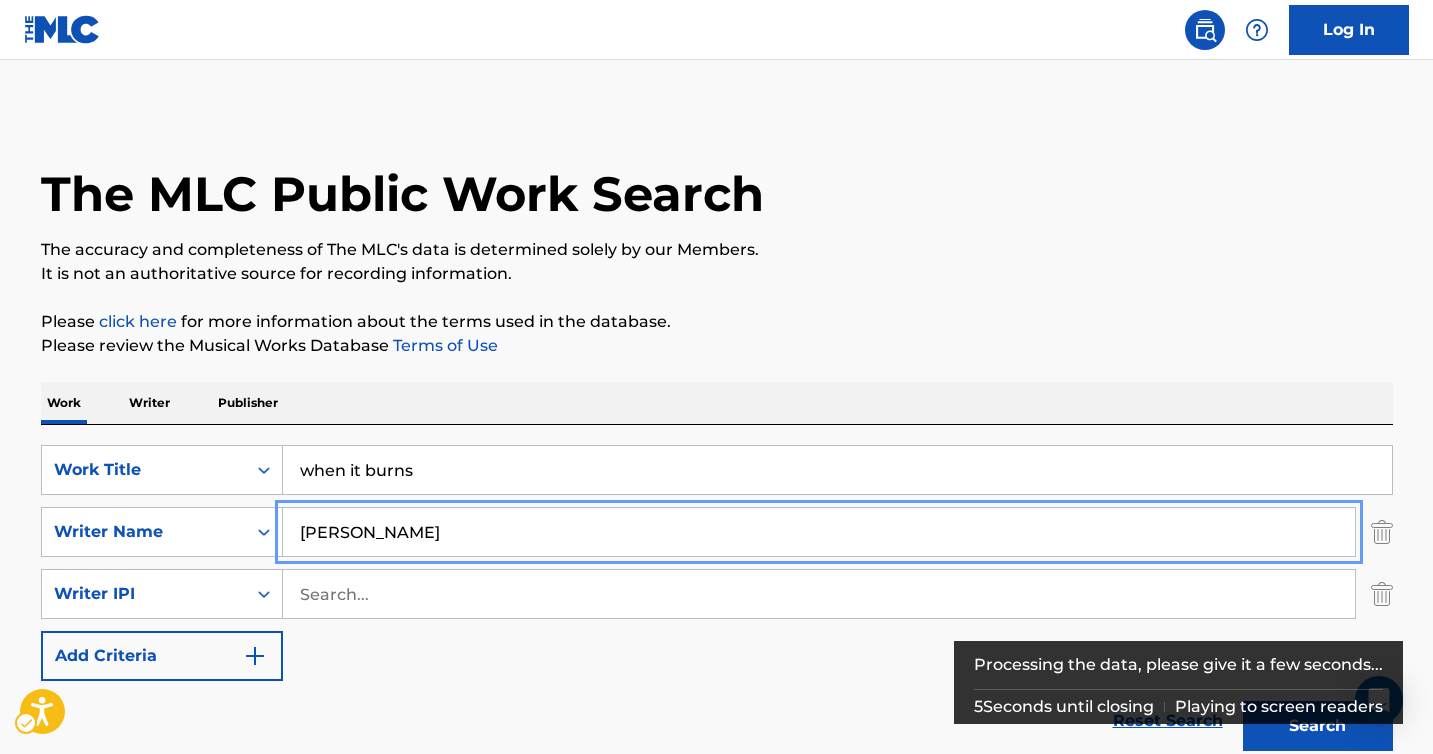 click on "Work Writer Publisher" at bounding box center (717, 403) 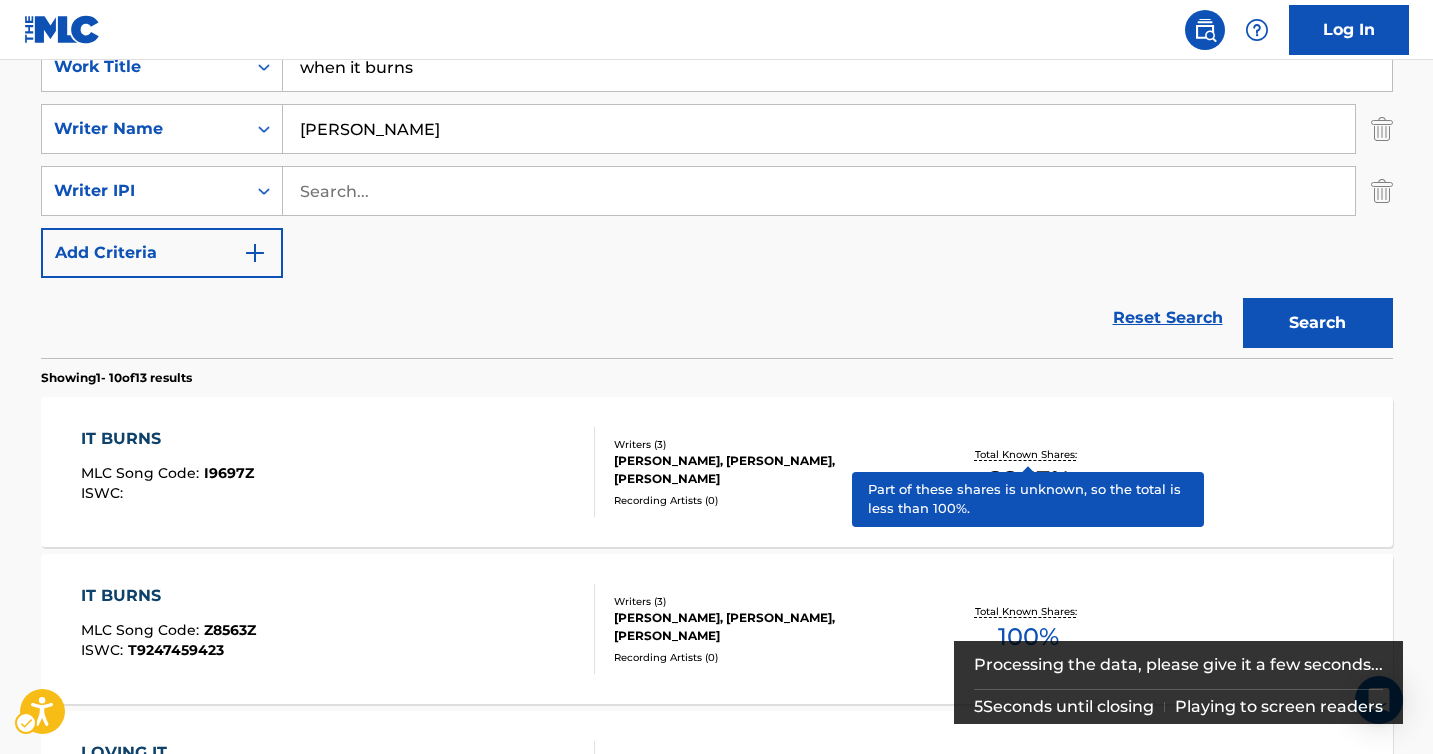 scroll, scrollTop: 446, scrollLeft: 0, axis: vertical 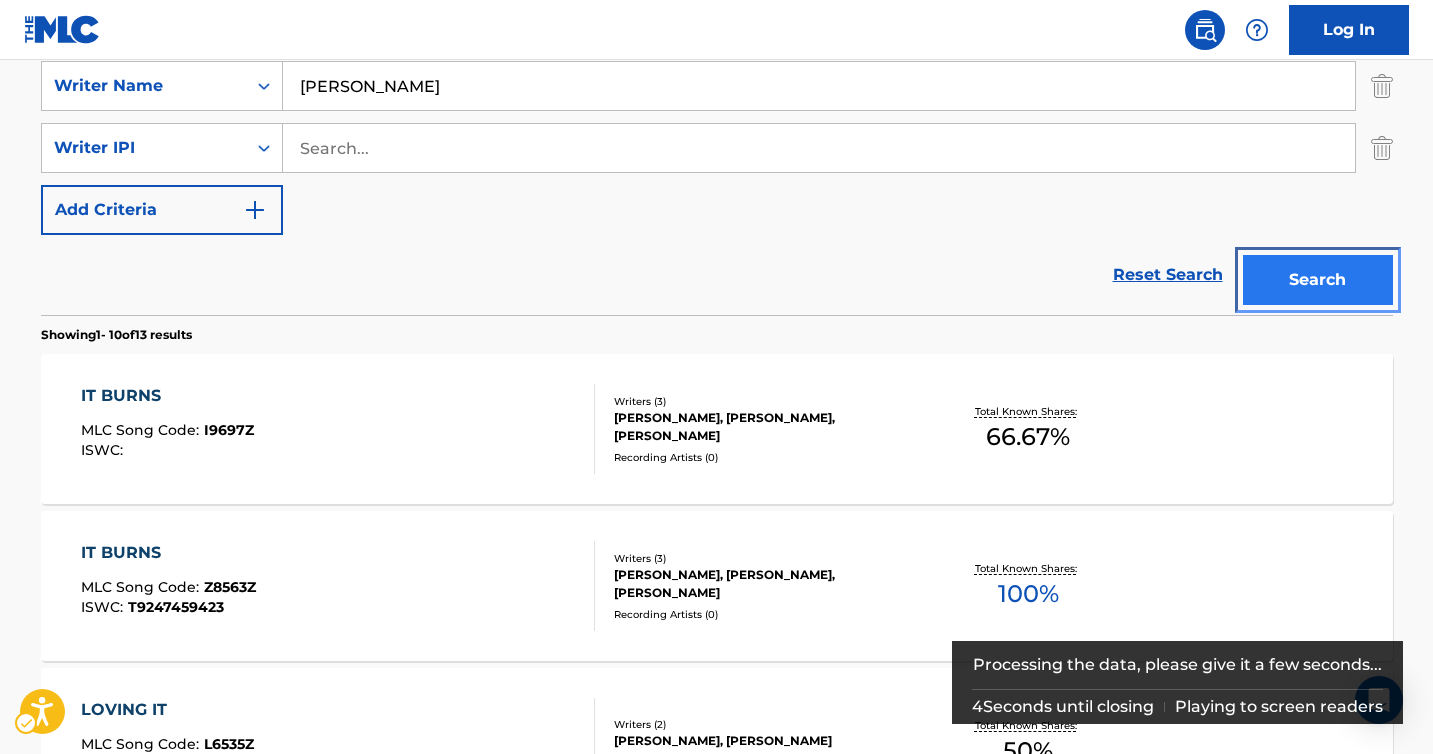 click on "Search" at bounding box center [1318, 280] 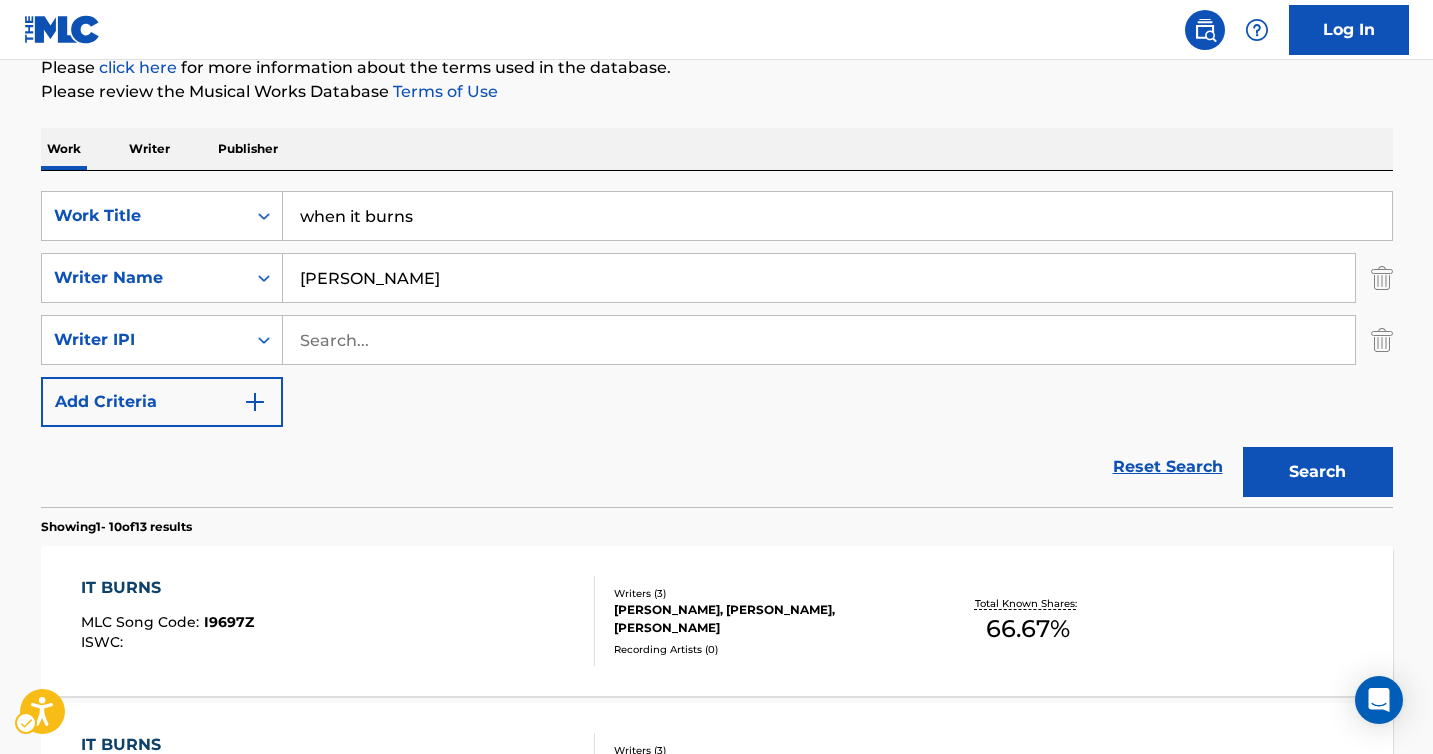 scroll, scrollTop: 237, scrollLeft: 0, axis: vertical 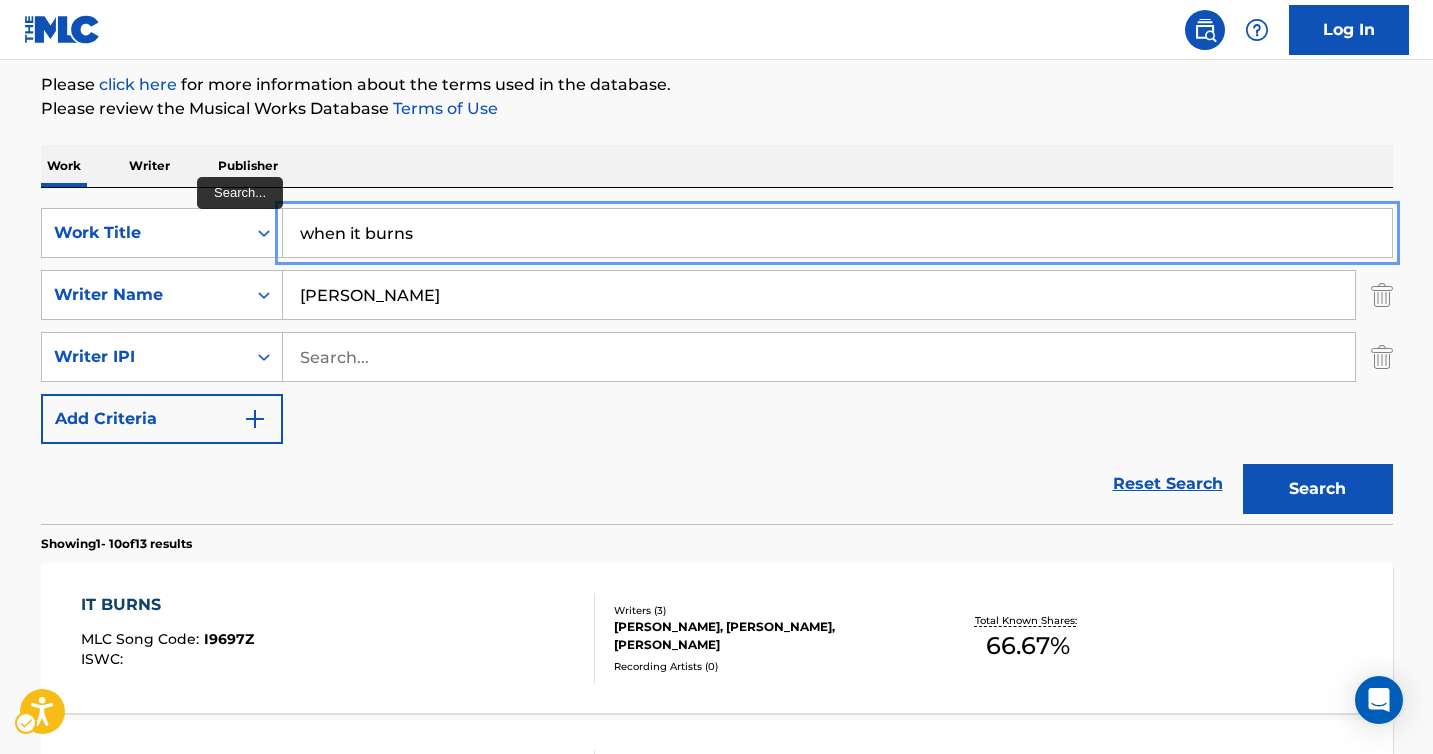 click on "when it burns" at bounding box center (837, 233) 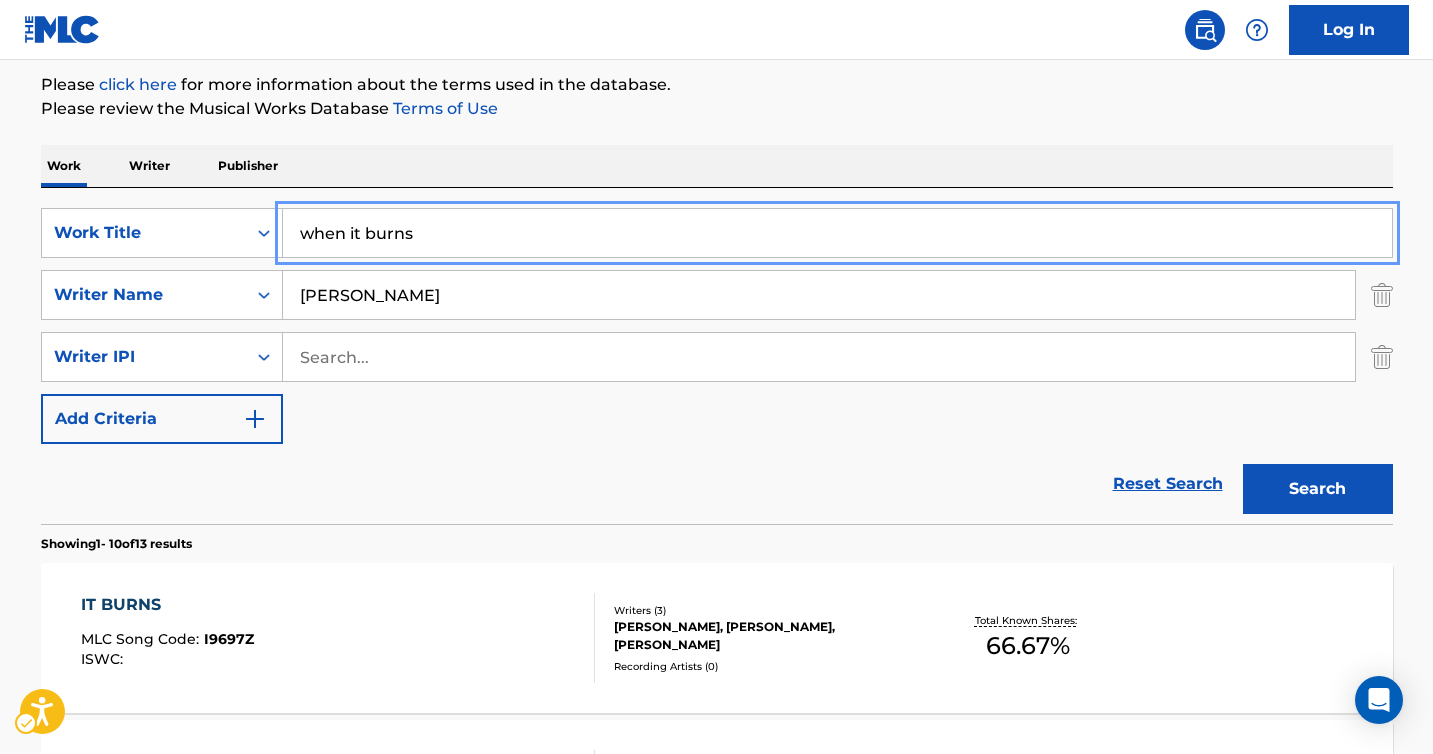 click on "when it burns" at bounding box center [837, 233] 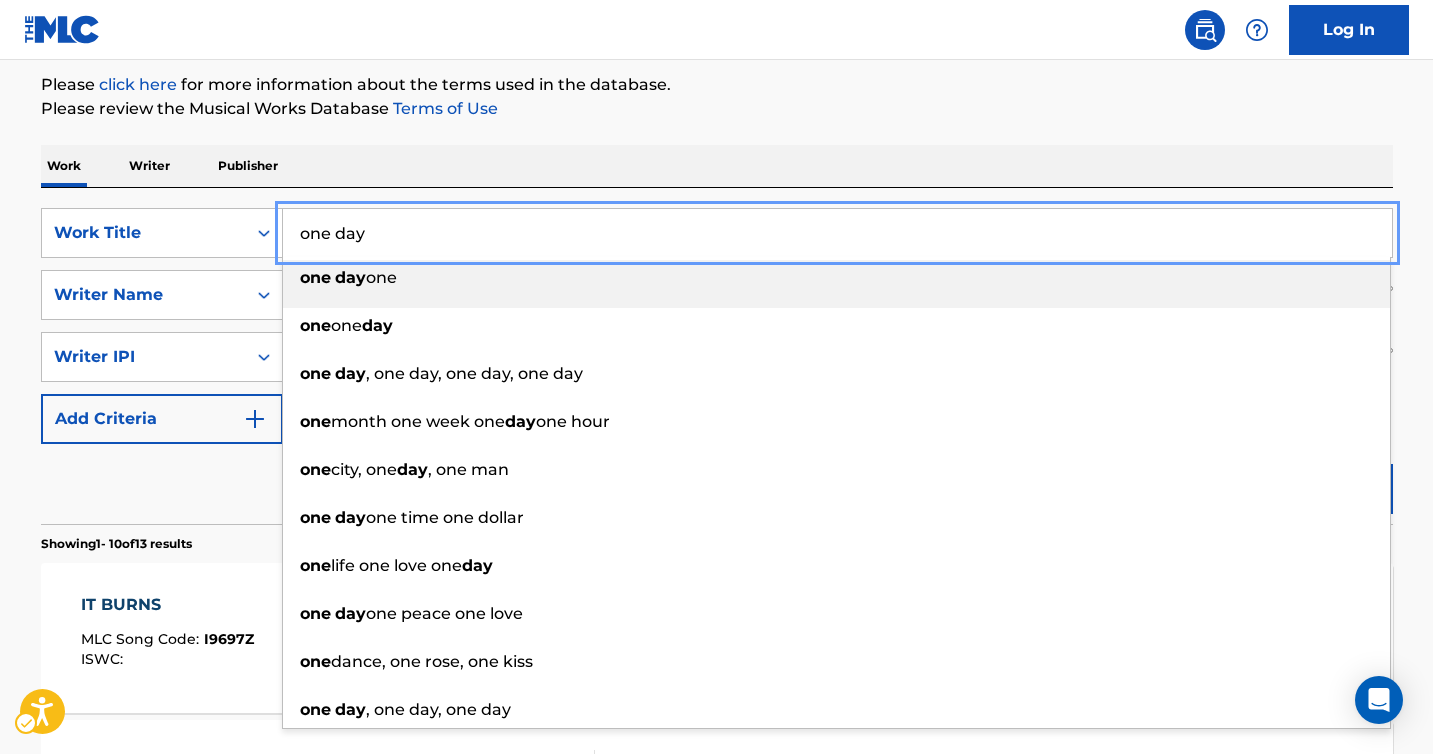 type on "one day" 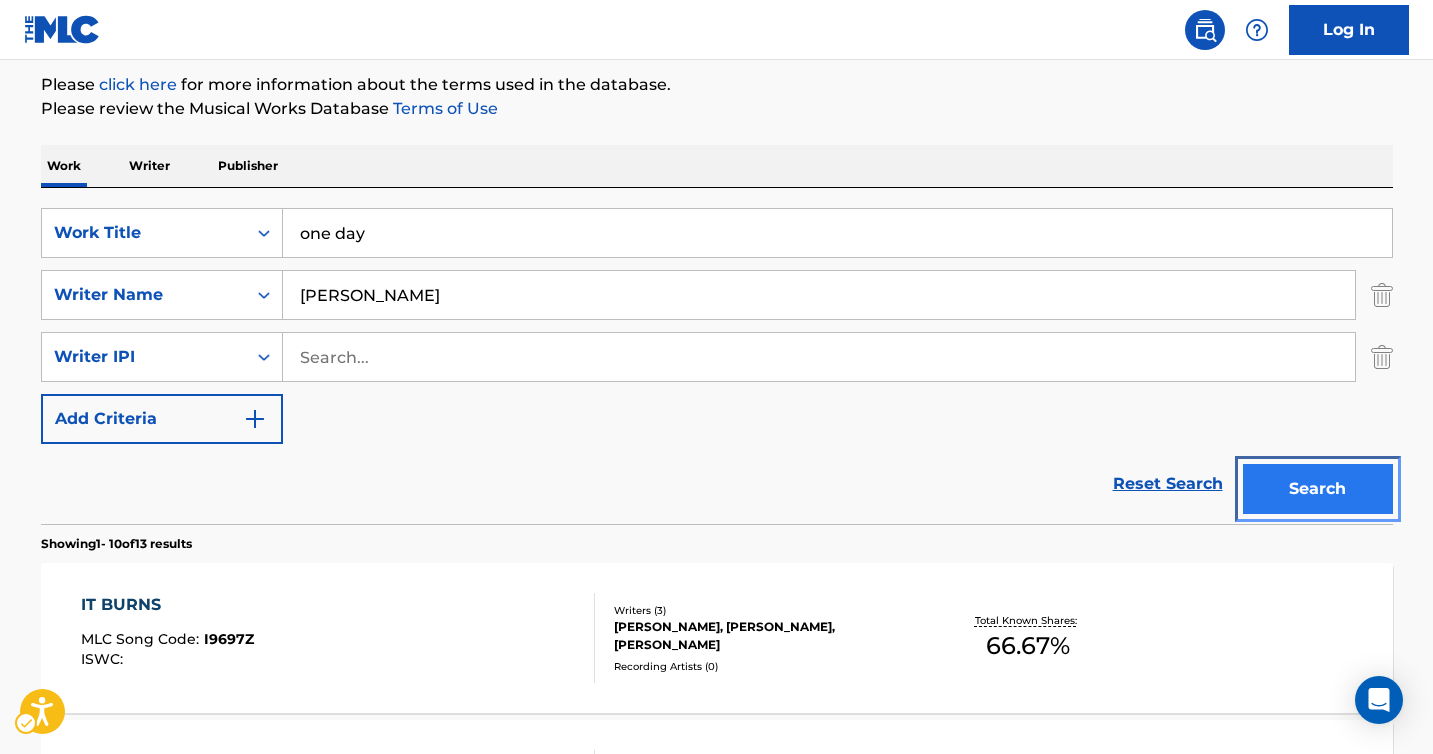 click on "Search" at bounding box center (1318, 489) 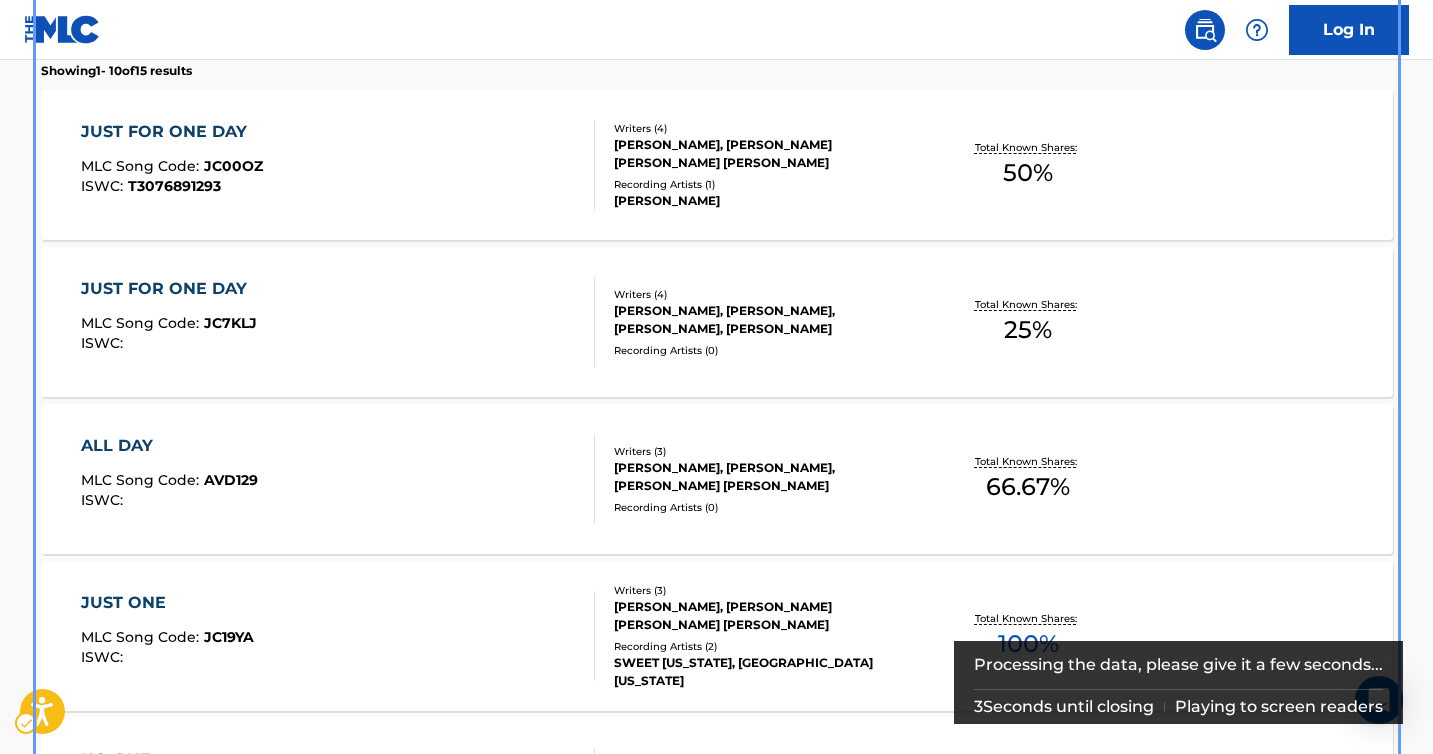 scroll, scrollTop: 607, scrollLeft: 0, axis: vertical 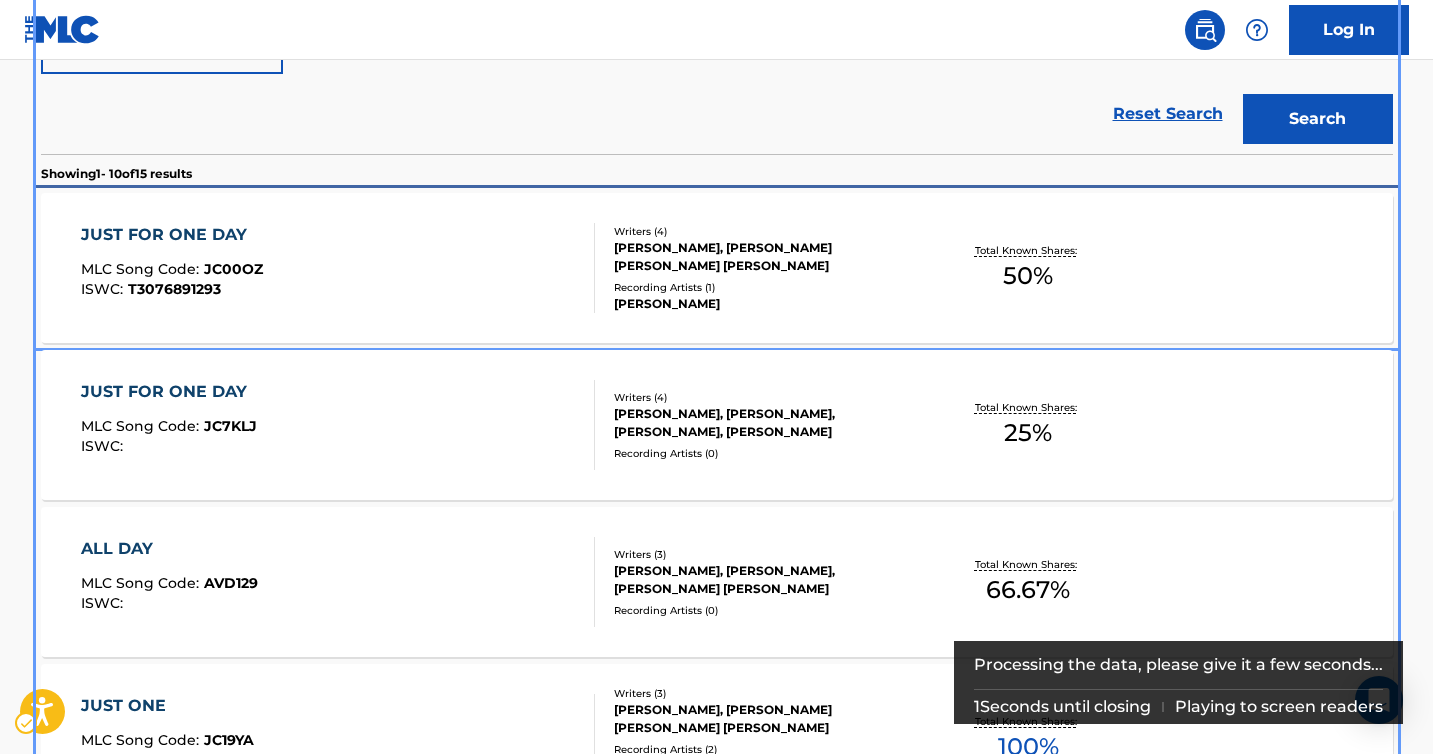 click on "Writers ( 4 )" at bounding box center (765, 231) 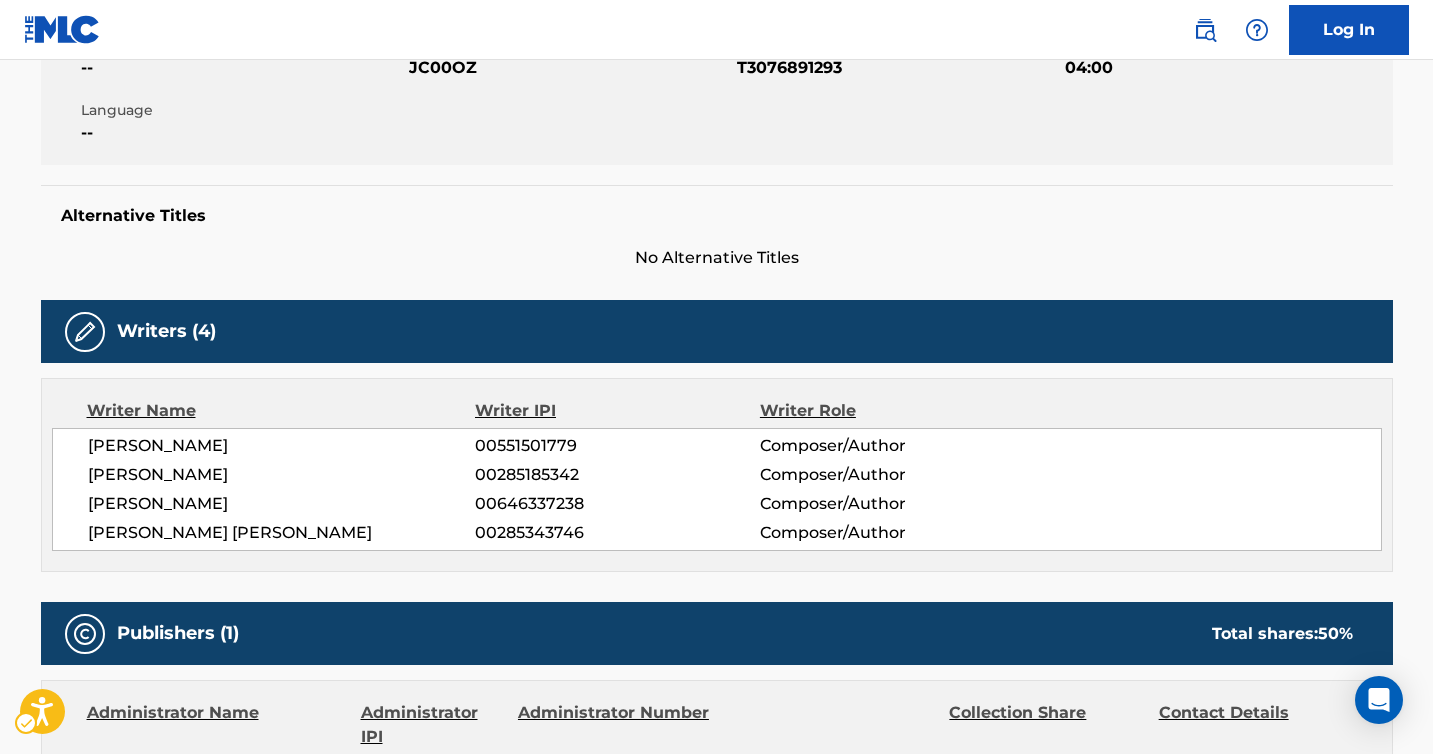 scroll, scrollTop: 0, scrollLeft: 0, axis: both 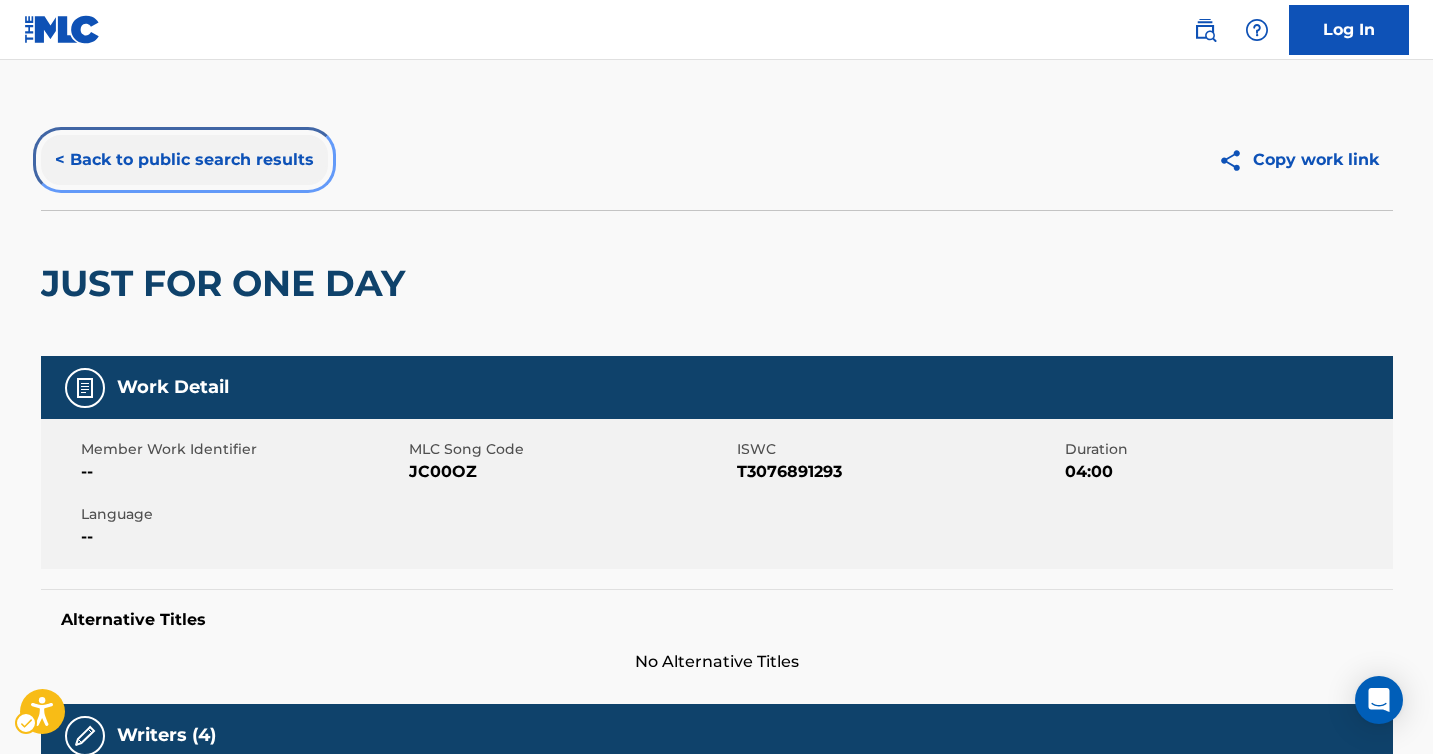 click on "< Back to public search results" at bounding box center (184, 160) 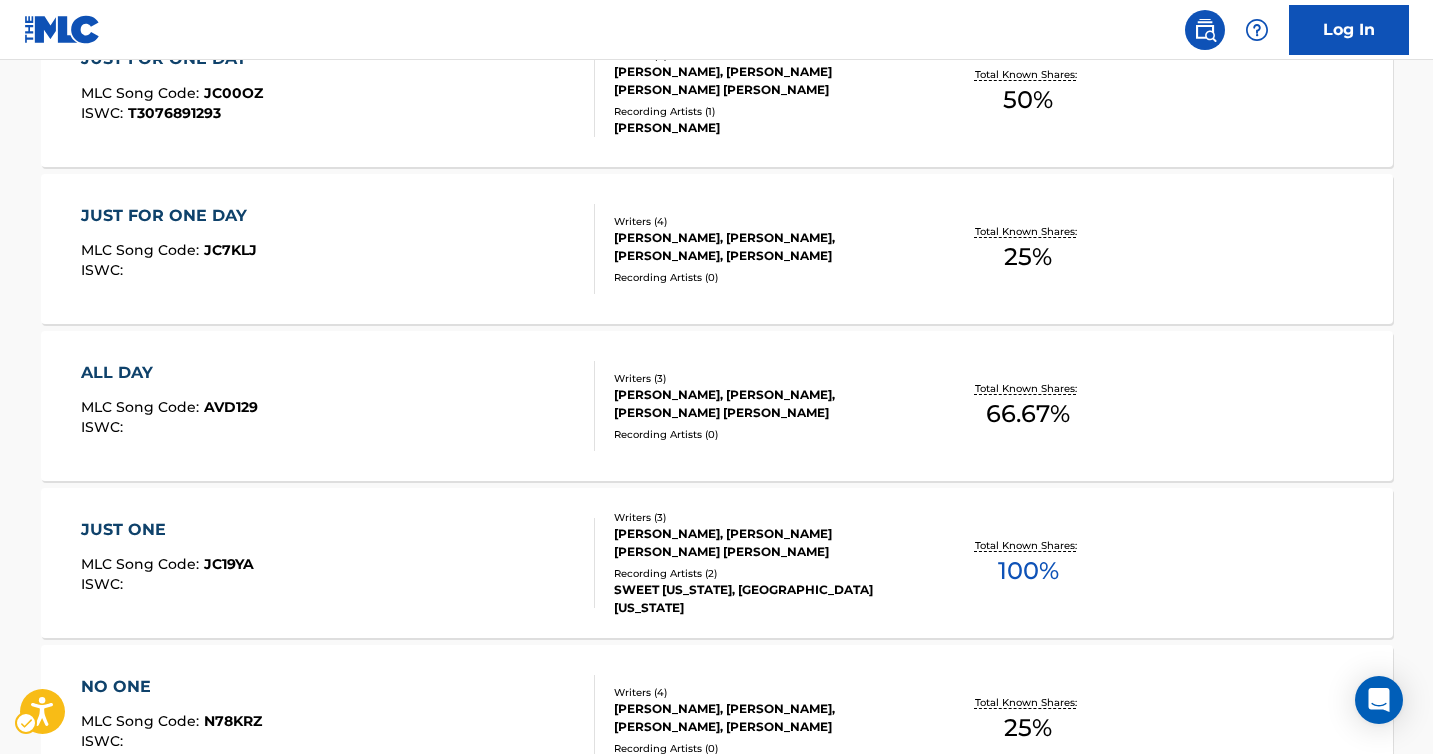 scroll, scrollTop: 0, scrollLeft: 0, axis: both 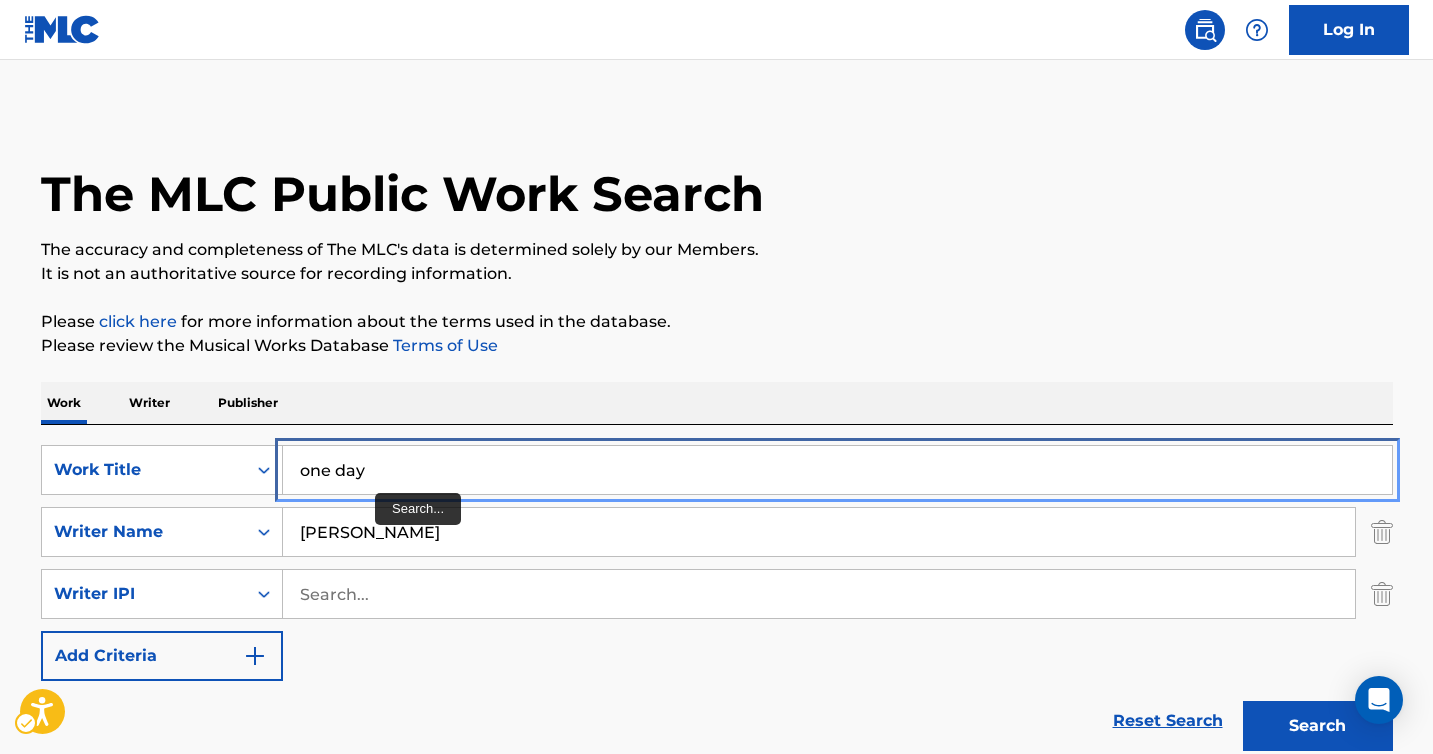 click on "one day" at bounding box center [837, 470] 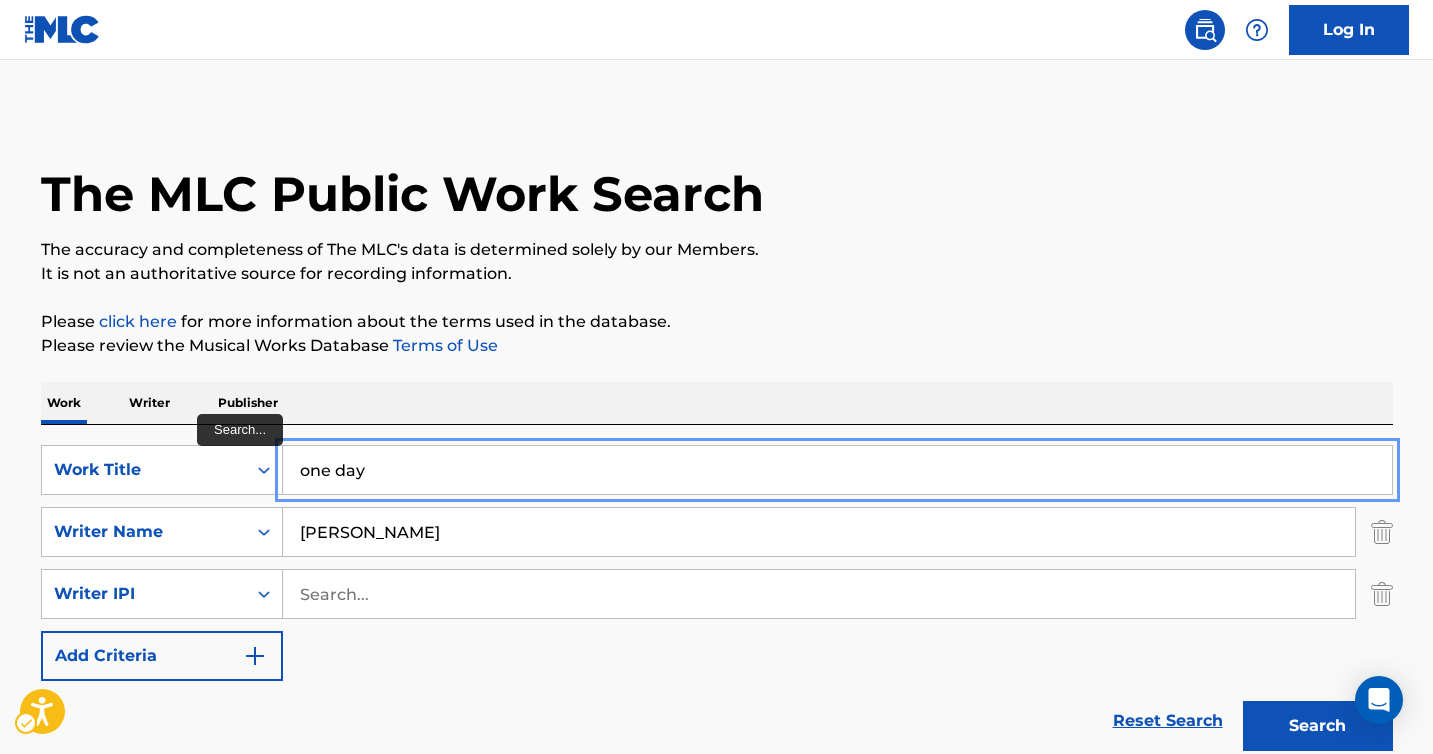 click on "one day" at bounding box center (837, 470) 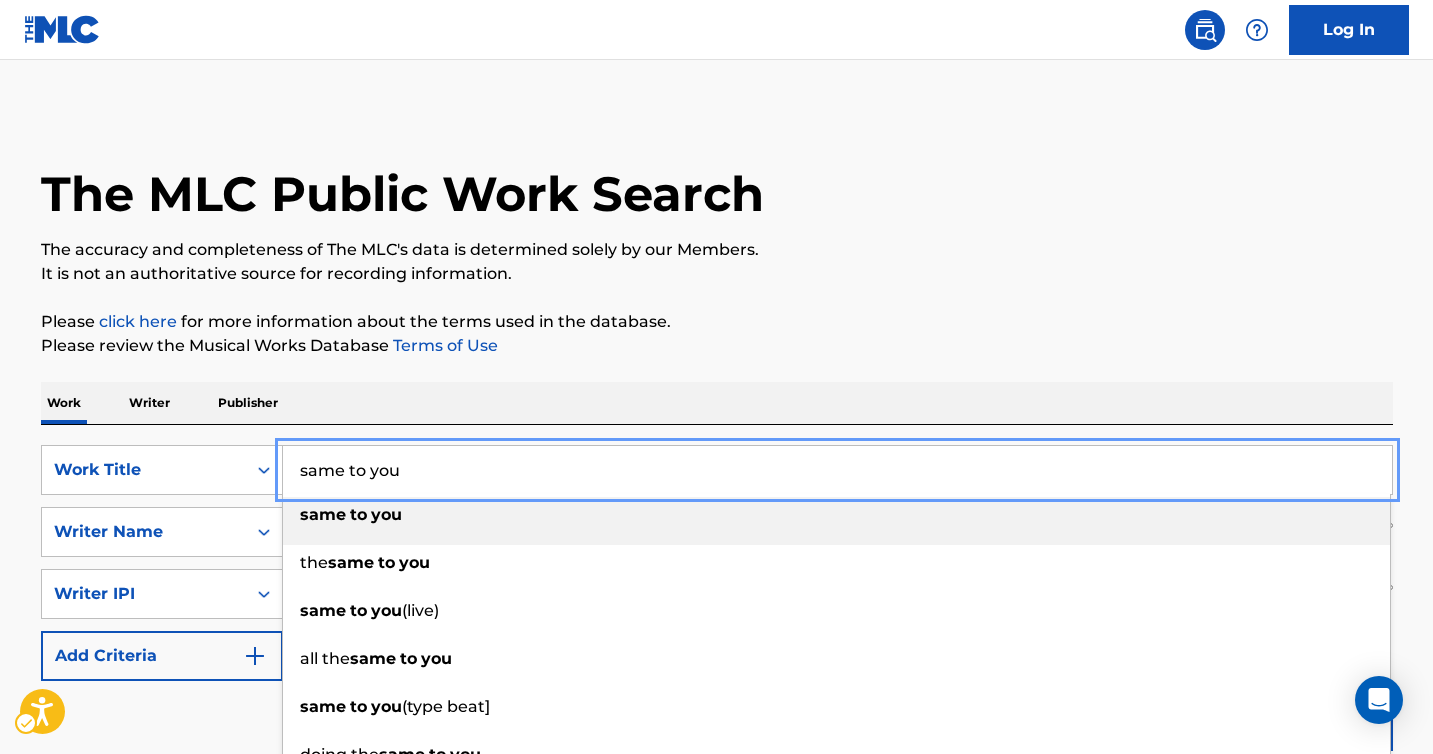 type on "same to you" 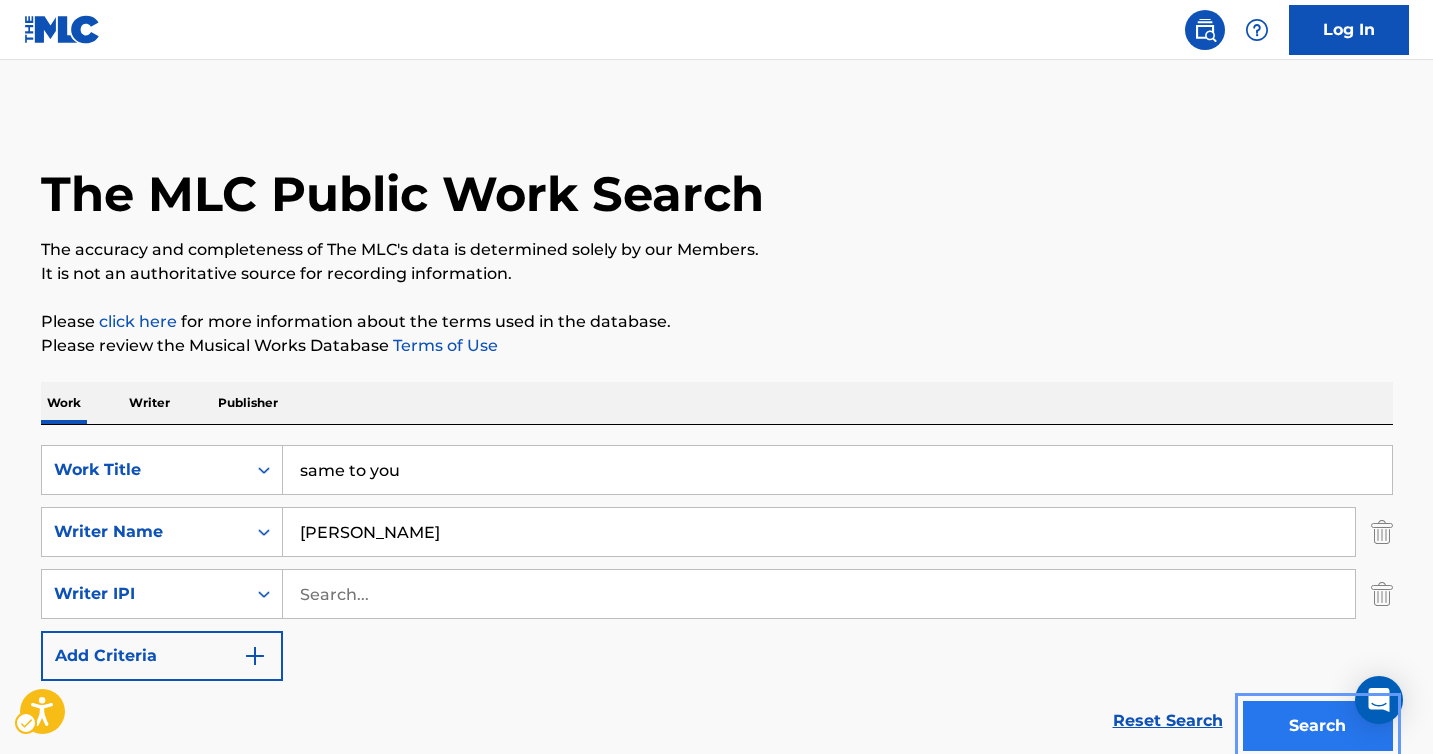 click on "Search" at bounding box center [1318, 726] 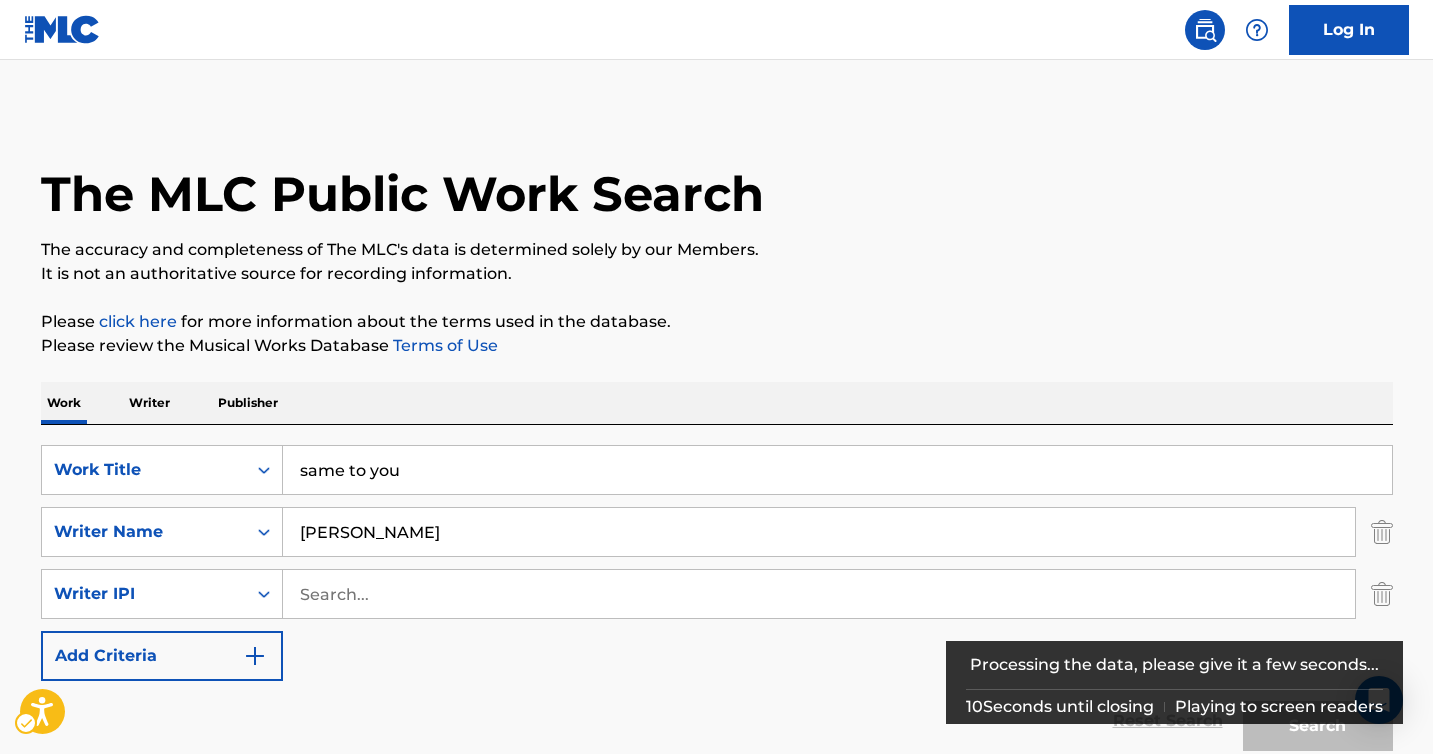 scroll, scrollTop: 196, scrollLeft: 0, axis: vertical 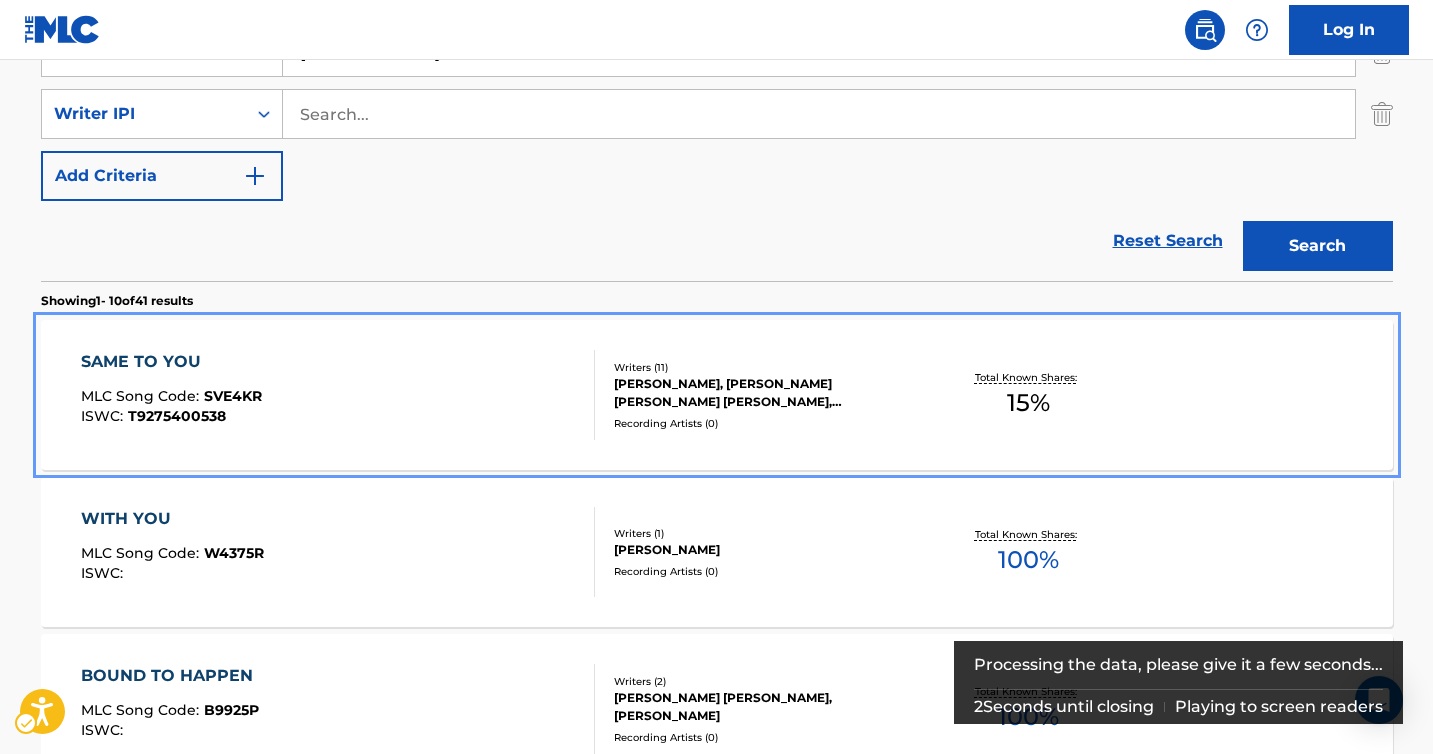 click on "[PERSON_NAME], [PERSON_NAME] [PERSON_NAME] [PERSON_NAME], [PERSON_NAME], [PERSON_NAME] [PERSON_NAME], [PERSON_NAME] [PERSON_NAME], [PERSON_NAME] [PERSON_NAME], [PERSON_NAME], [PERSON_NAME], [PERSON_NAME], [PERSON_NAME] [PERSON_NAME]" at bounding box center [765, 393] 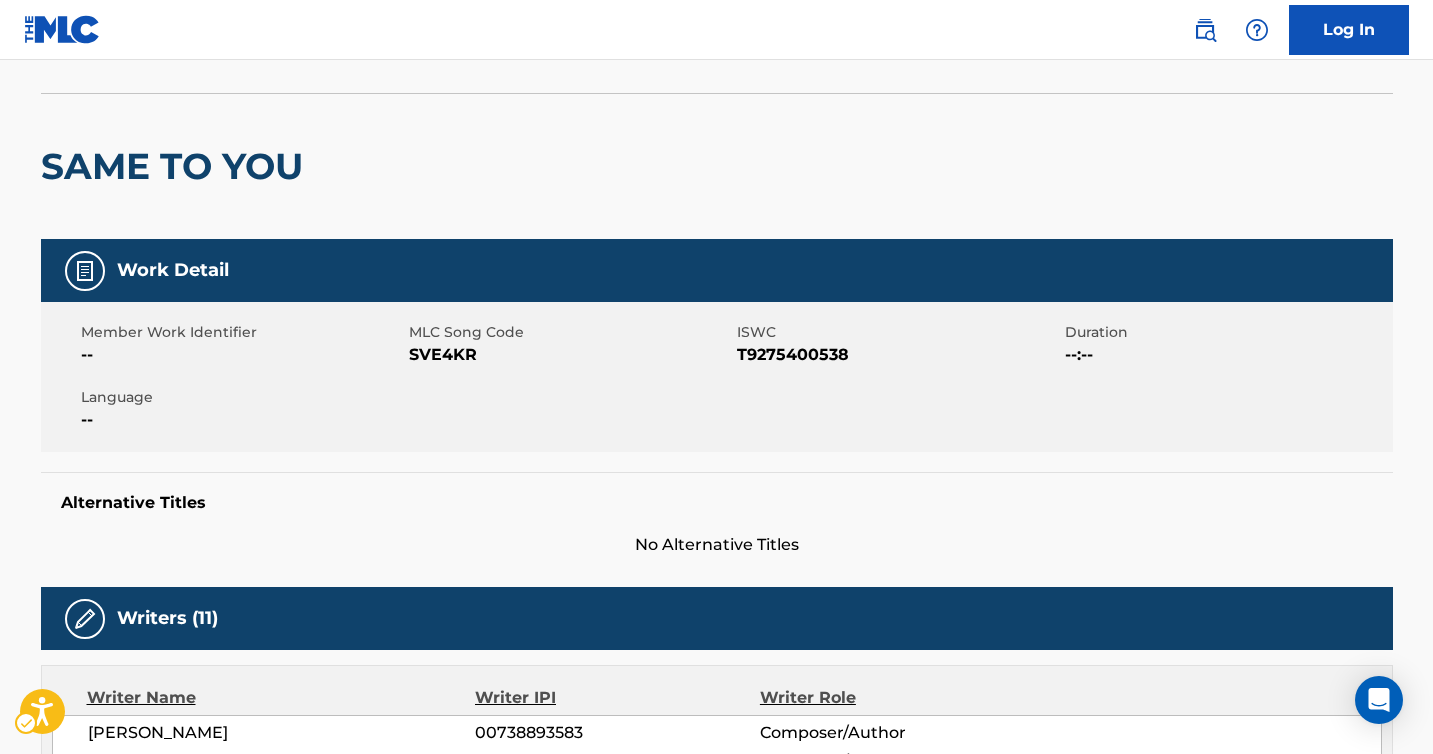 scroll, scrollTop: 119, scrollLeft: 0, axis: vertical 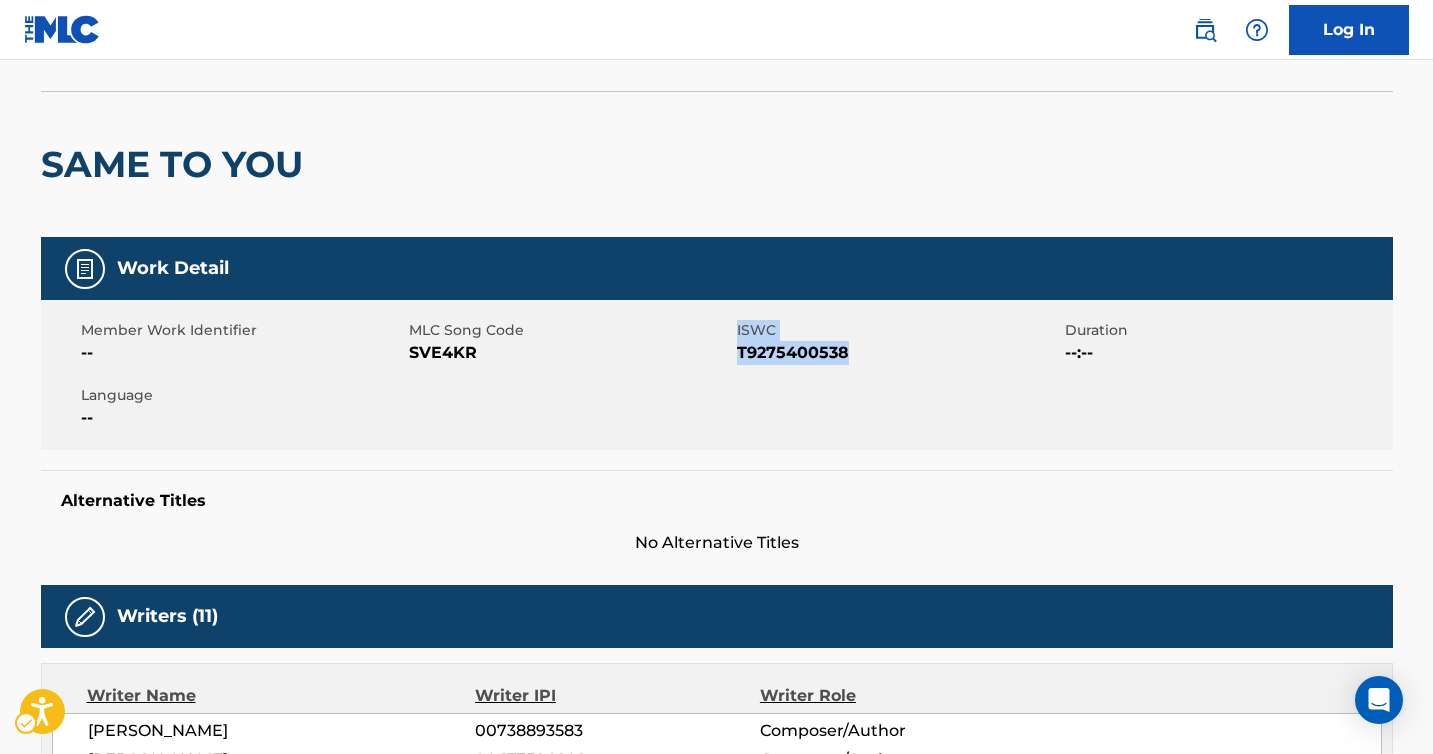 drag, startPoint x: 862, startPoint y: 359, endPoint x: 724, endPoint y: 352, distance: 138.17743 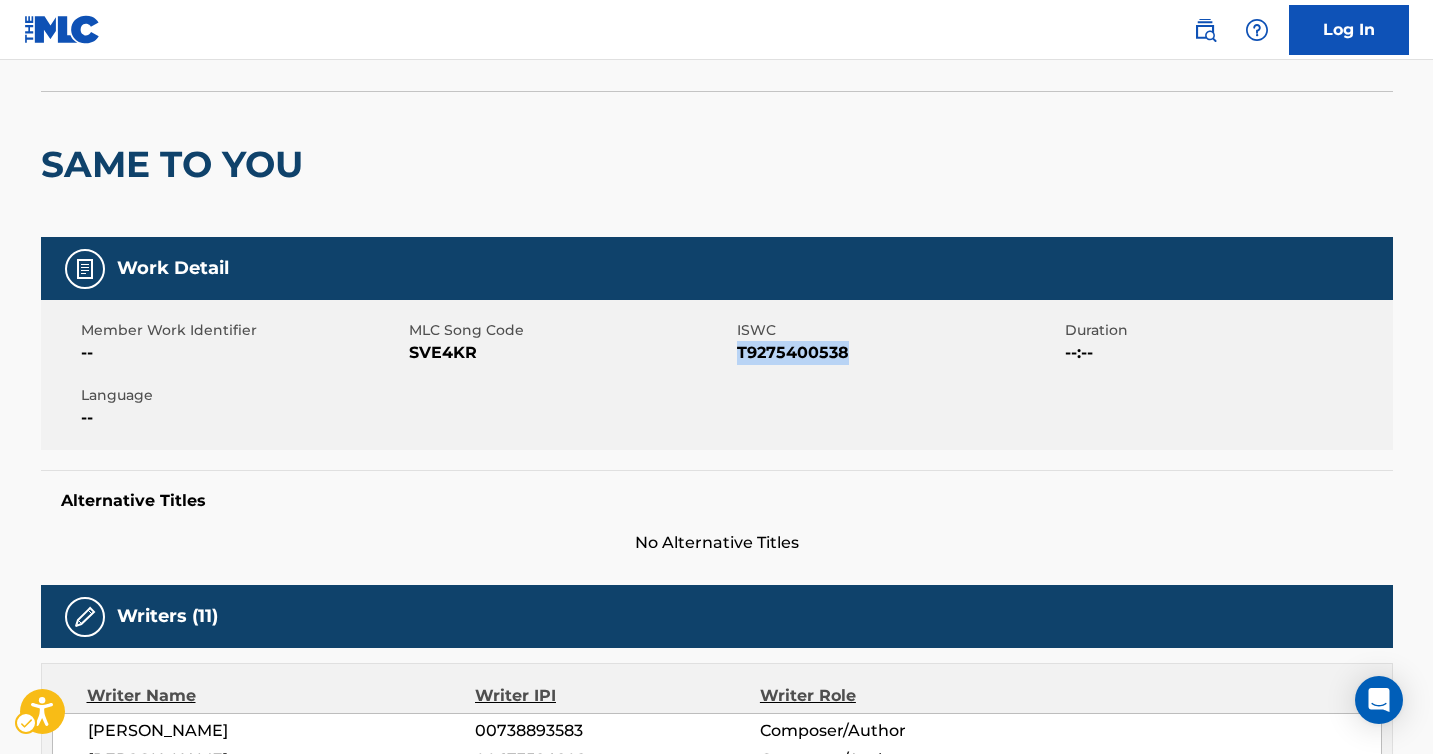 drag, startPoint x: 850, startPoint y: 353, endPoint x: 739, endPoint y: 353, distance: 111 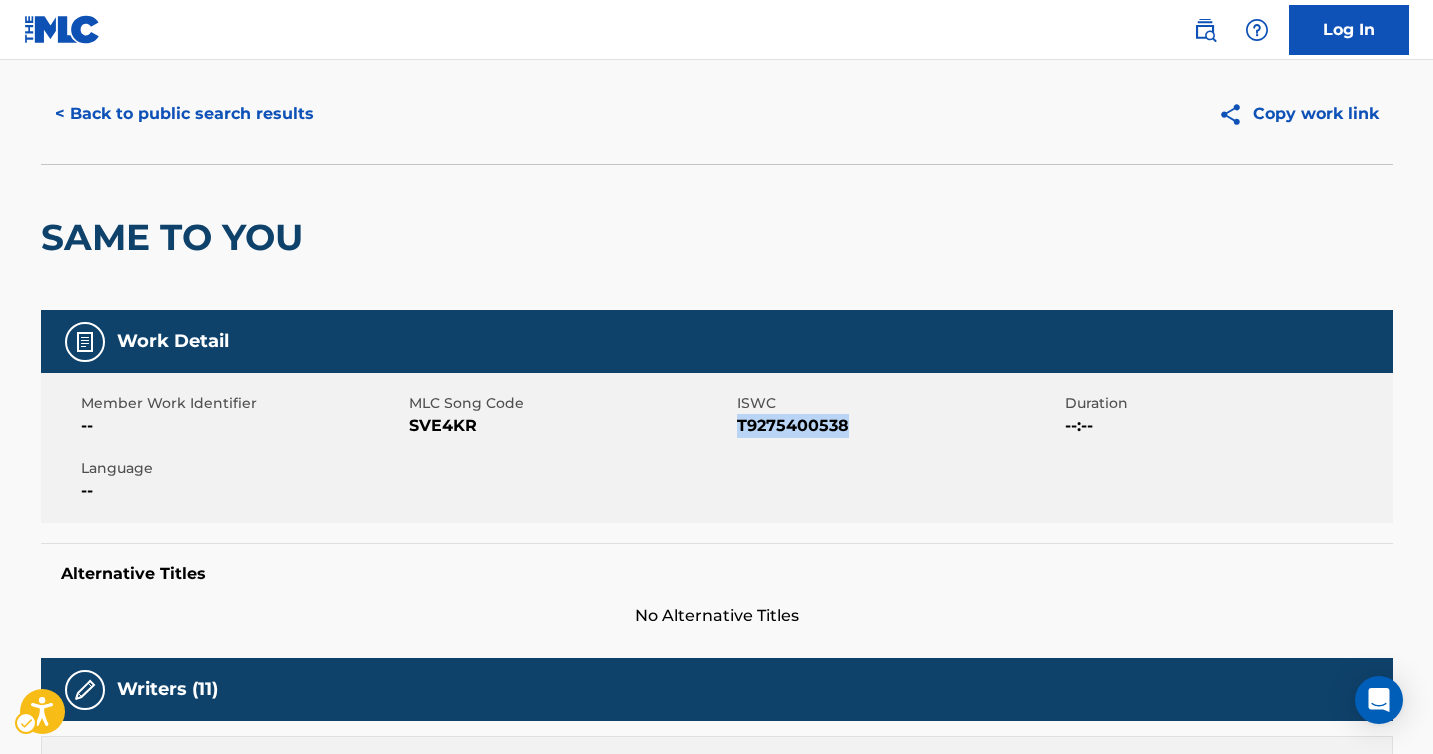 scroll, scrollTop: 0, scrollLeft: 0, axis: both 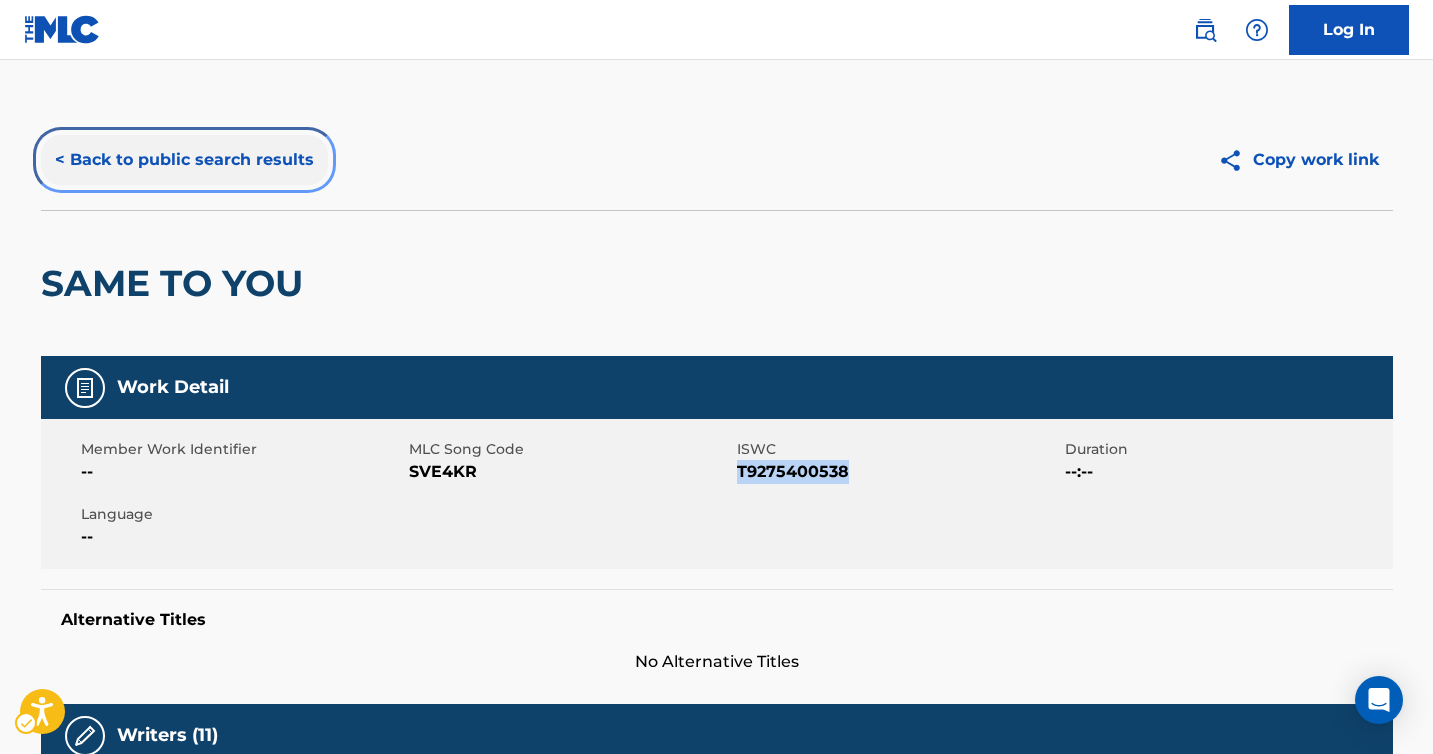 click on "< Back to public search results" at bounding box center [184, 160] 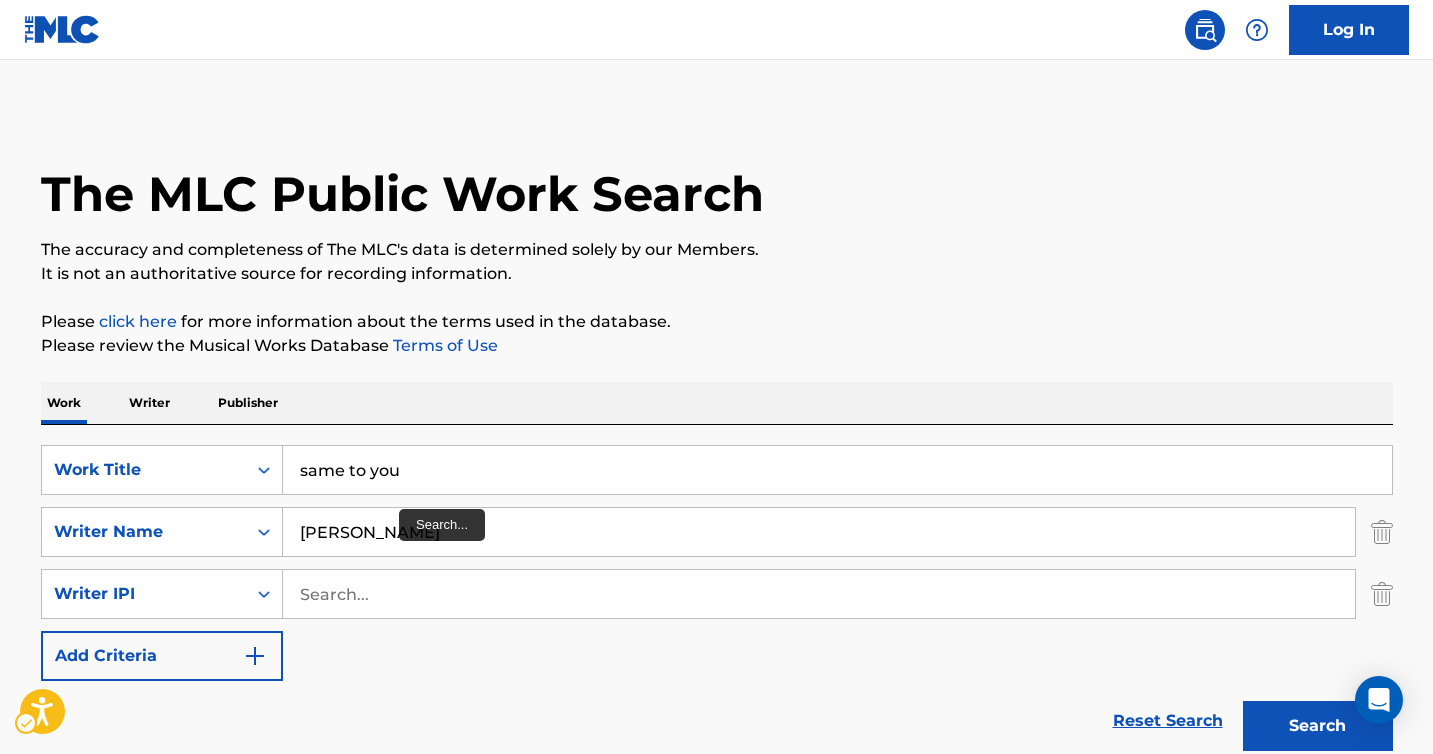scroll, scrollTop: 248, scrollLeft: 0, axis: vertical 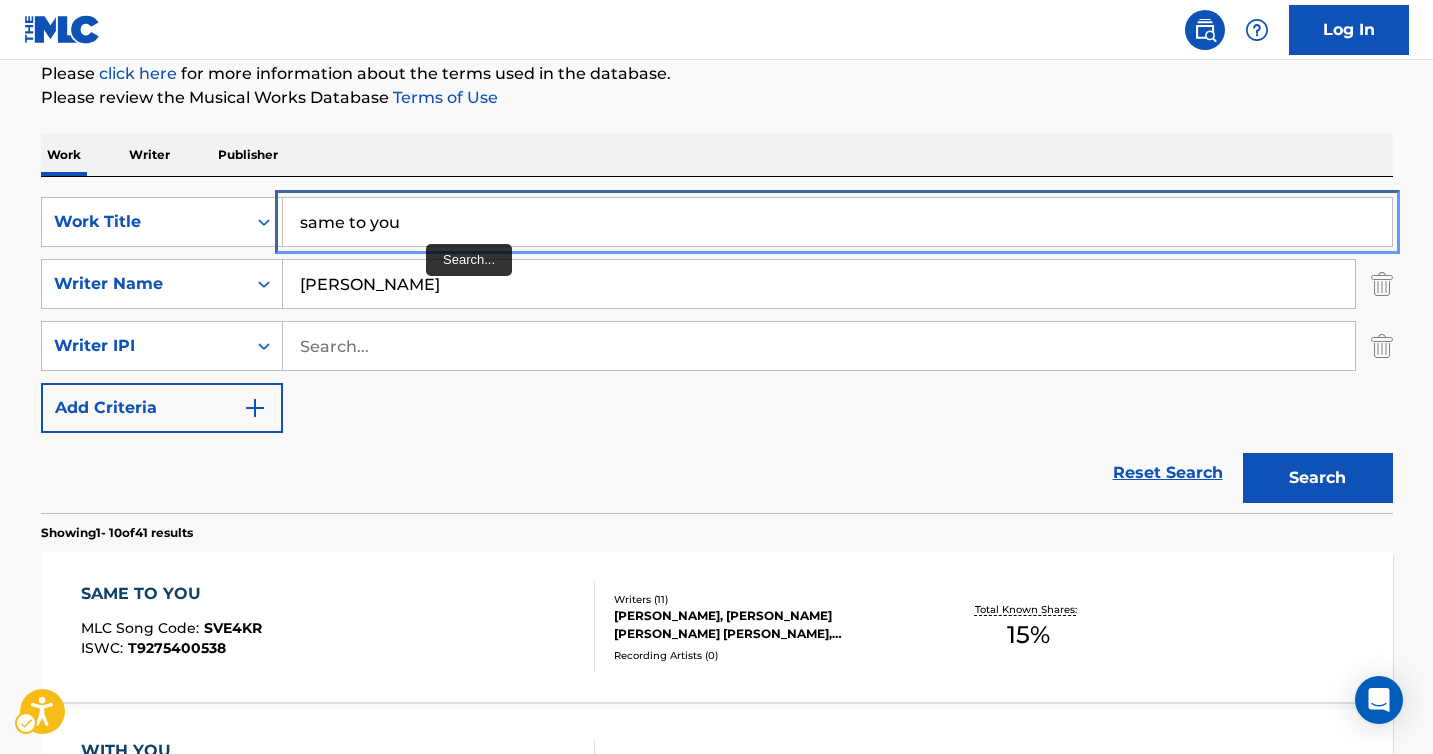 click on "same to you" at bounding box center [837, 222] 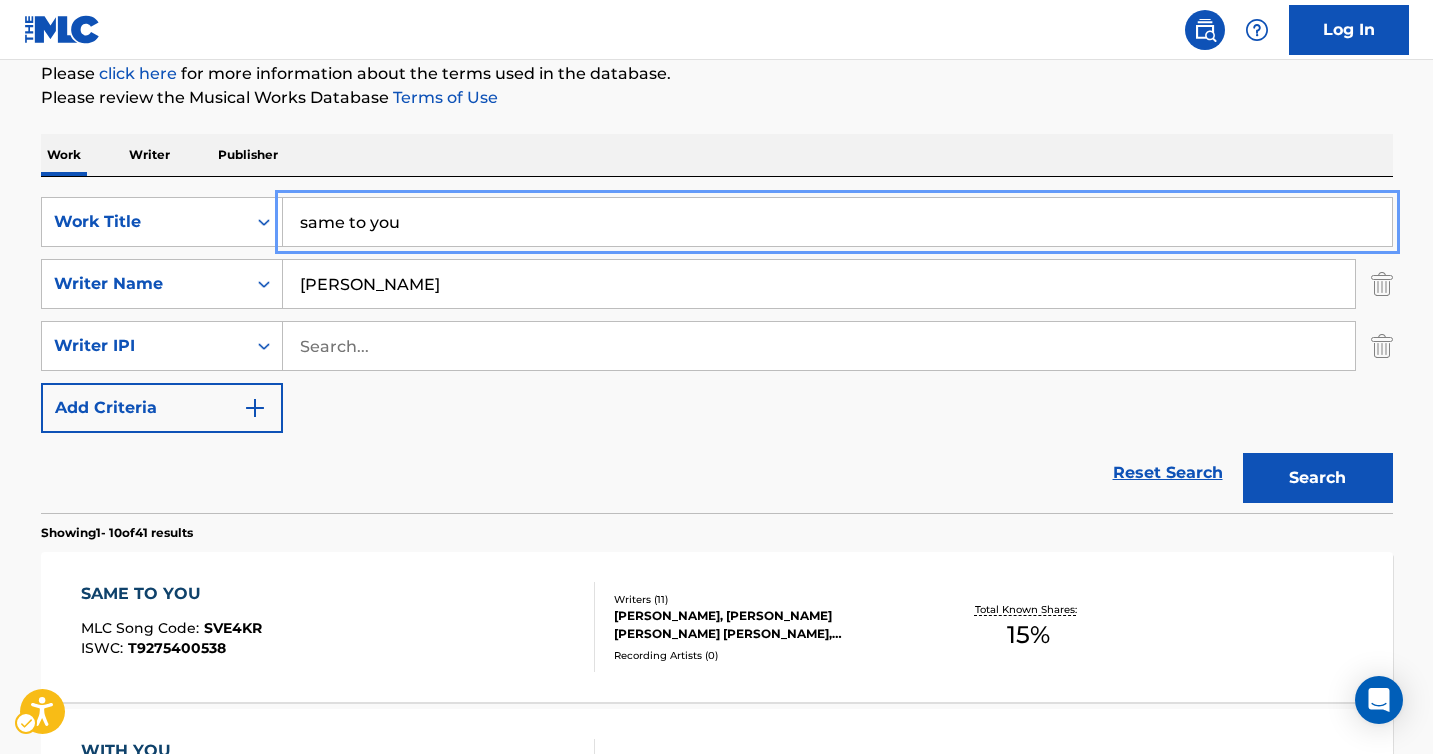click on "same to you" at bounding box center [837, 222] 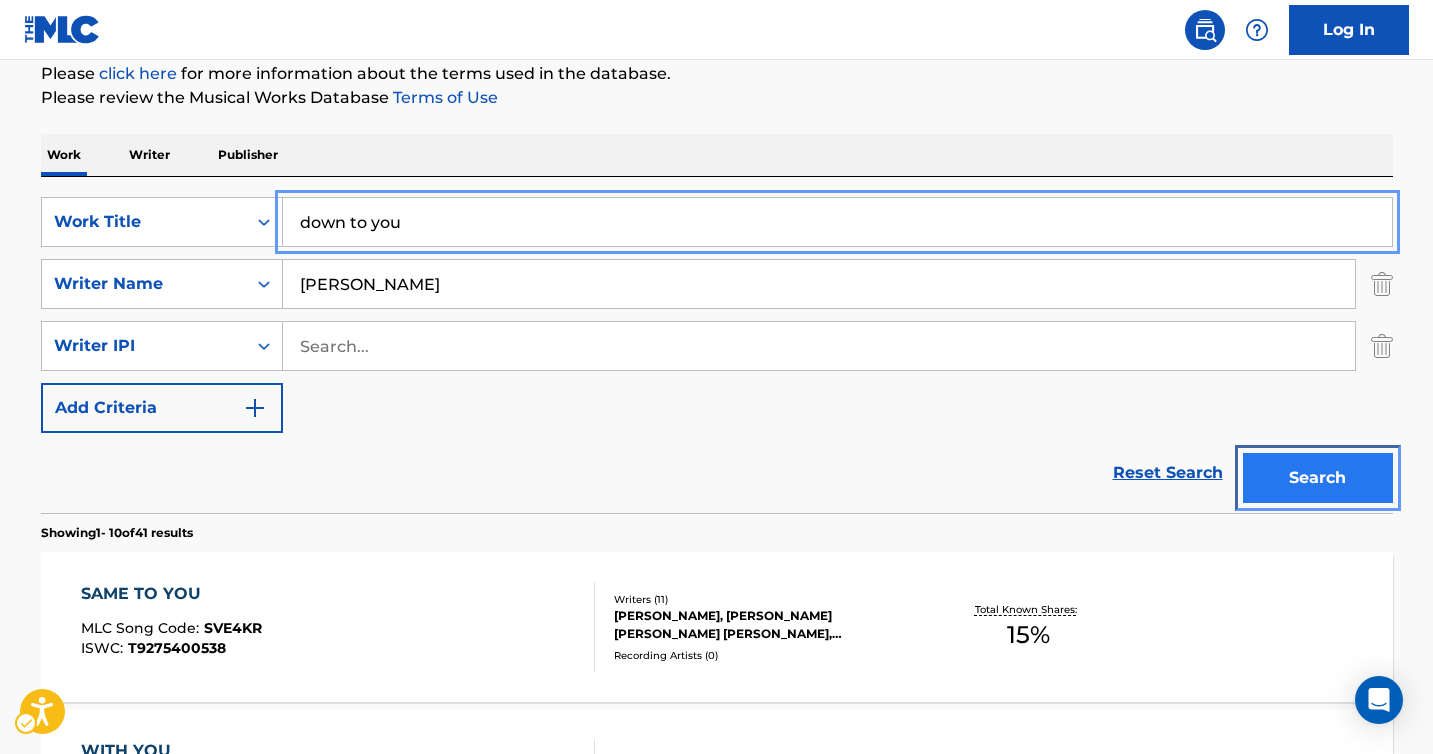 click on "Search" at bounding box center [1318, 478] 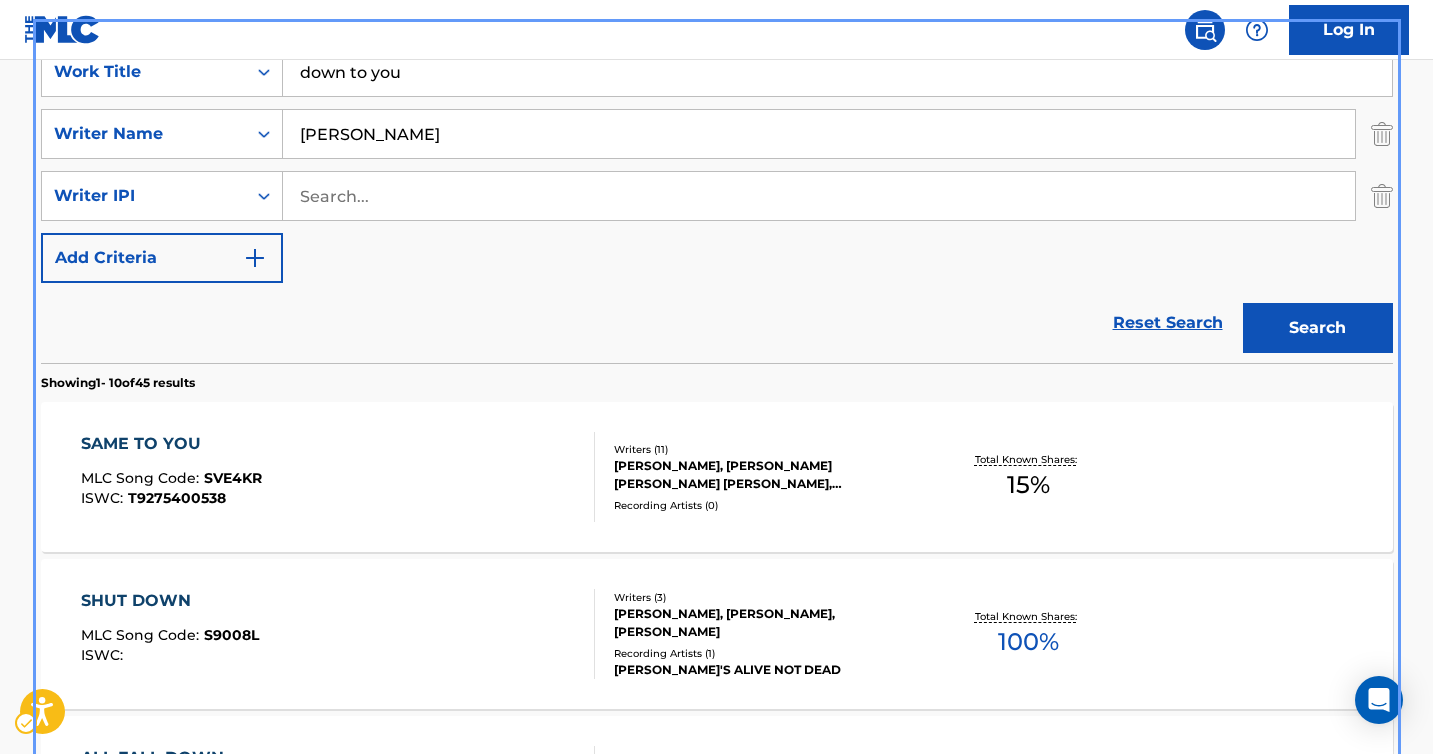 scroll, scrollTop: 283, scrollLeft: 0, axis: vertical 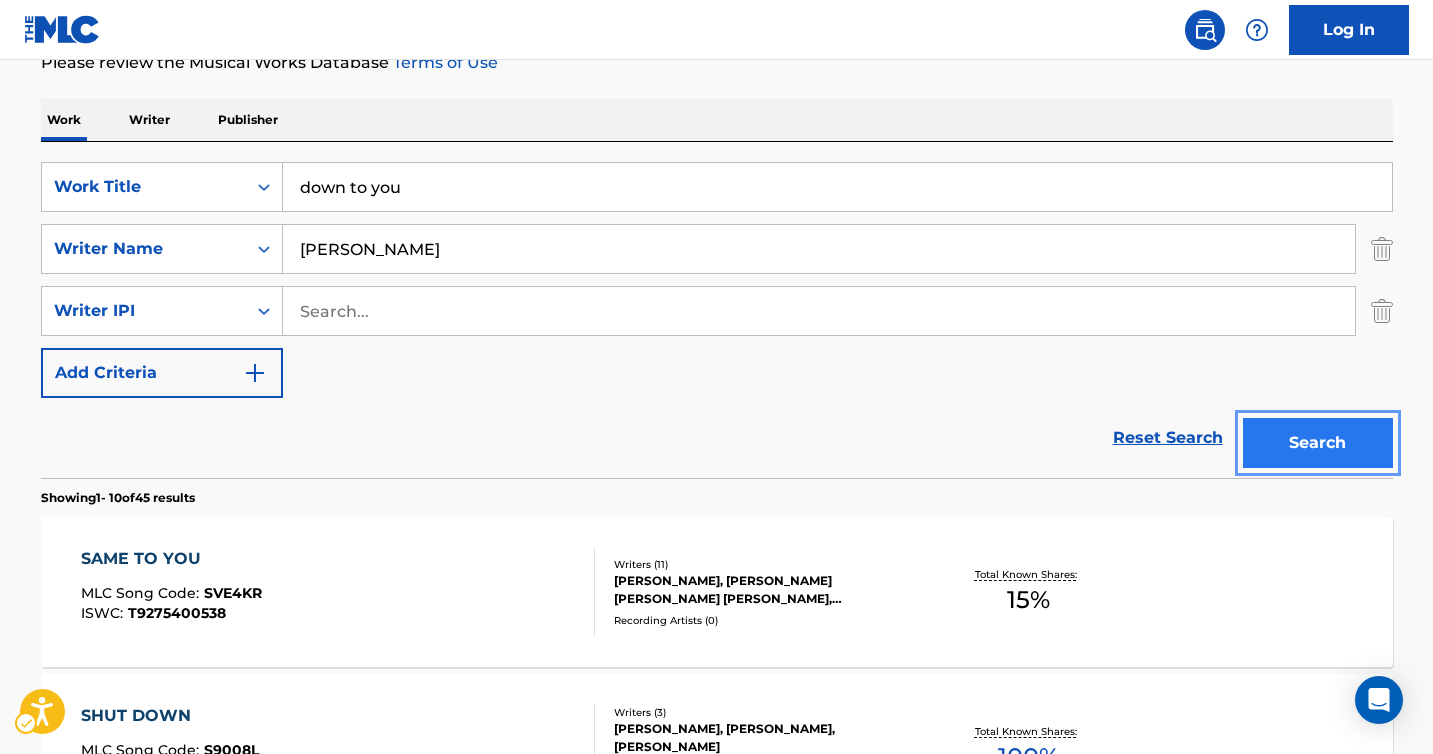 click on "Search" at bounding box center [1318, 443] 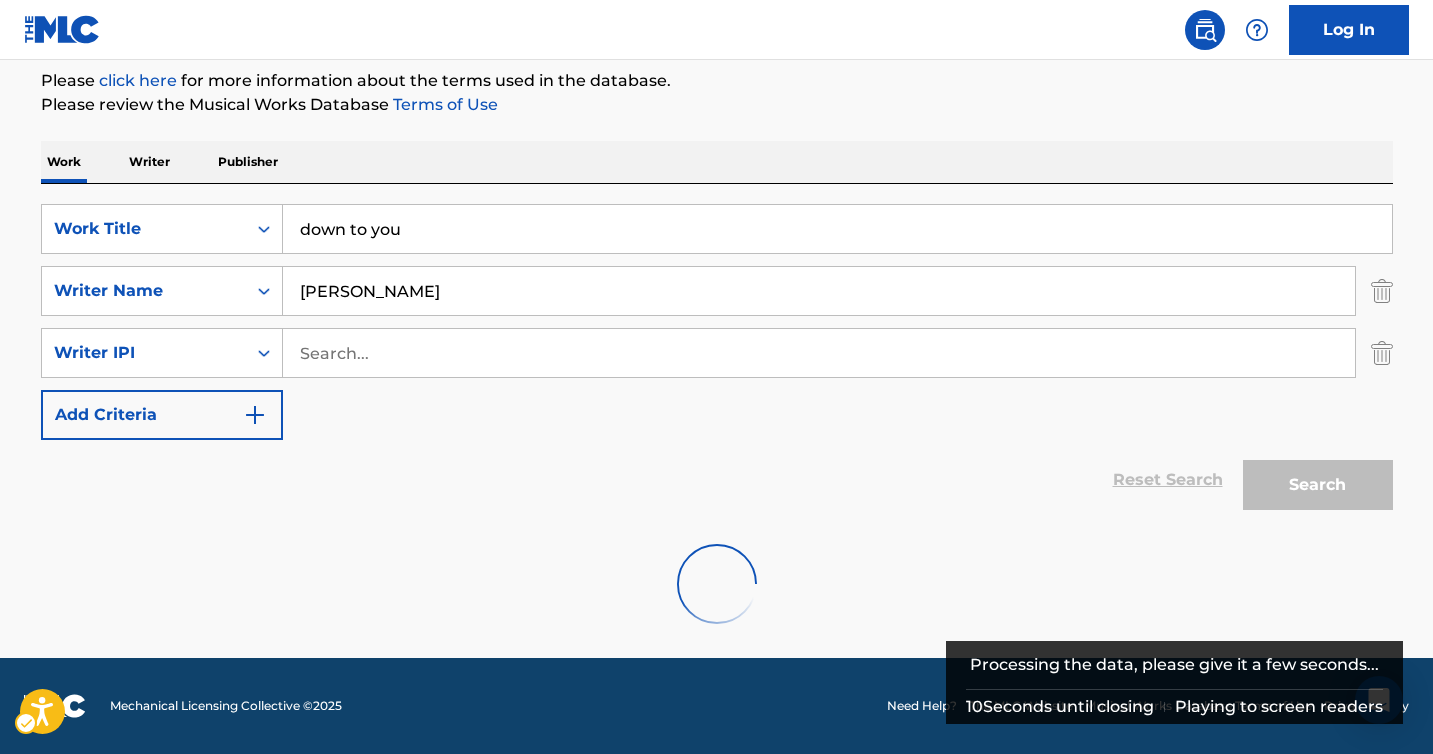 scroll, scrollTop: 283, scrollLeft: 0, axis: vertical 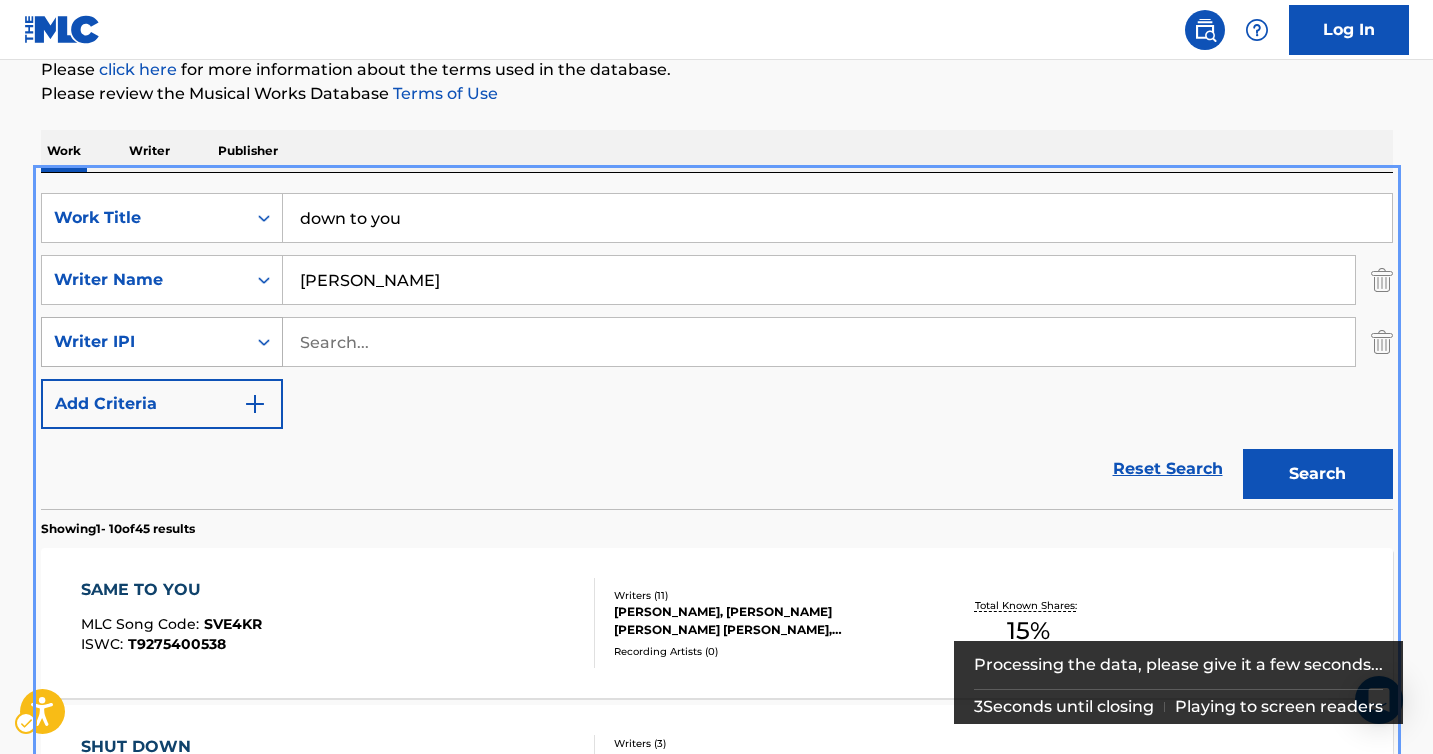 click on "Writer IPI" at bounding box center [144, 342] 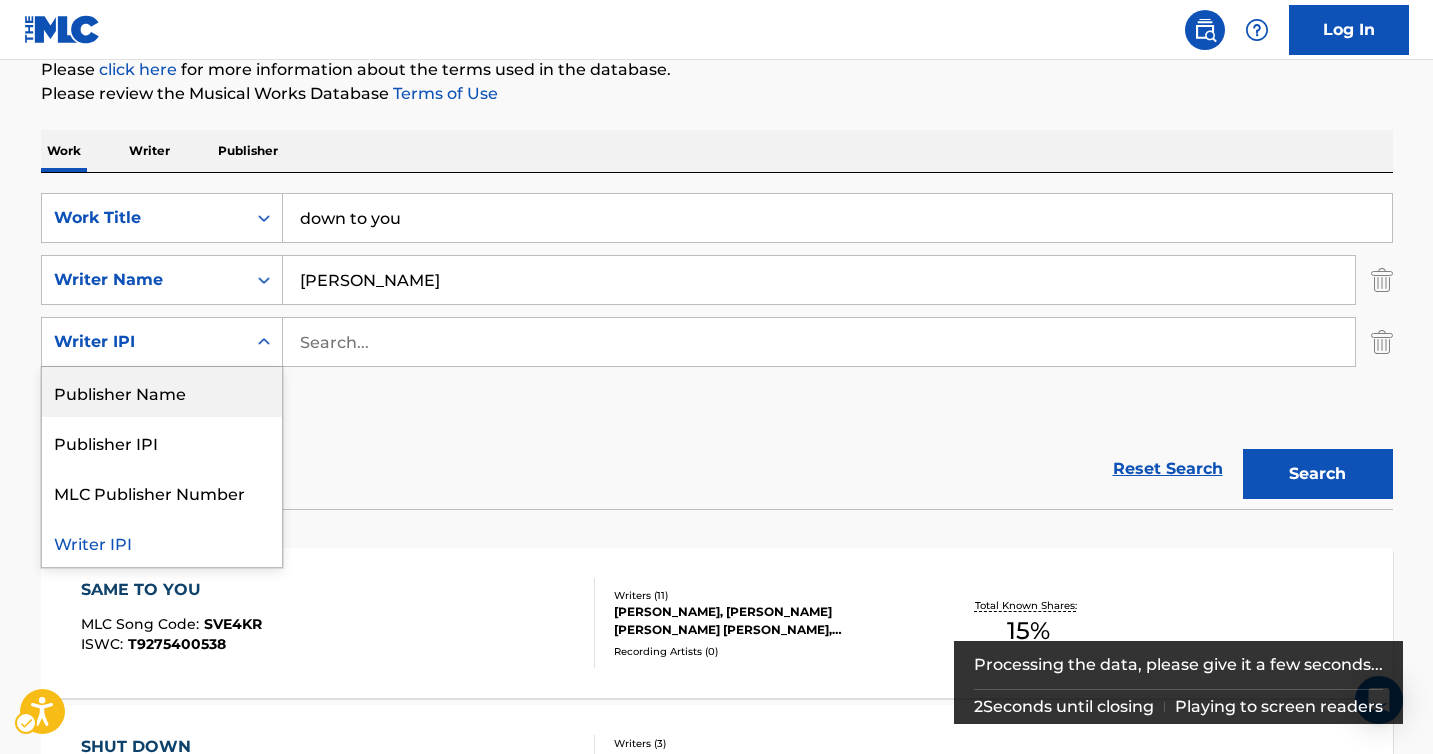 click on "Writer IPI" at bounding box center [144, 342] 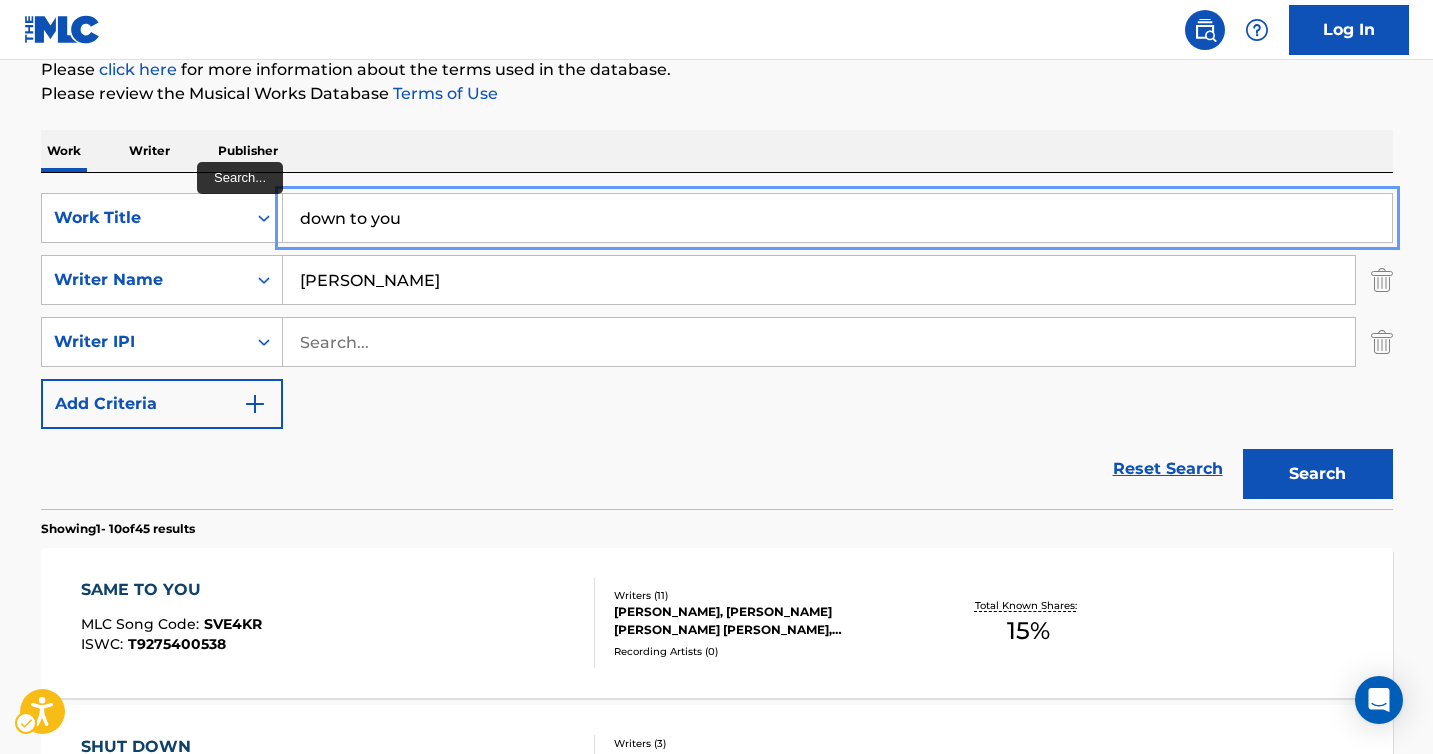 click on "down to you" at bounding box center [837, 218] 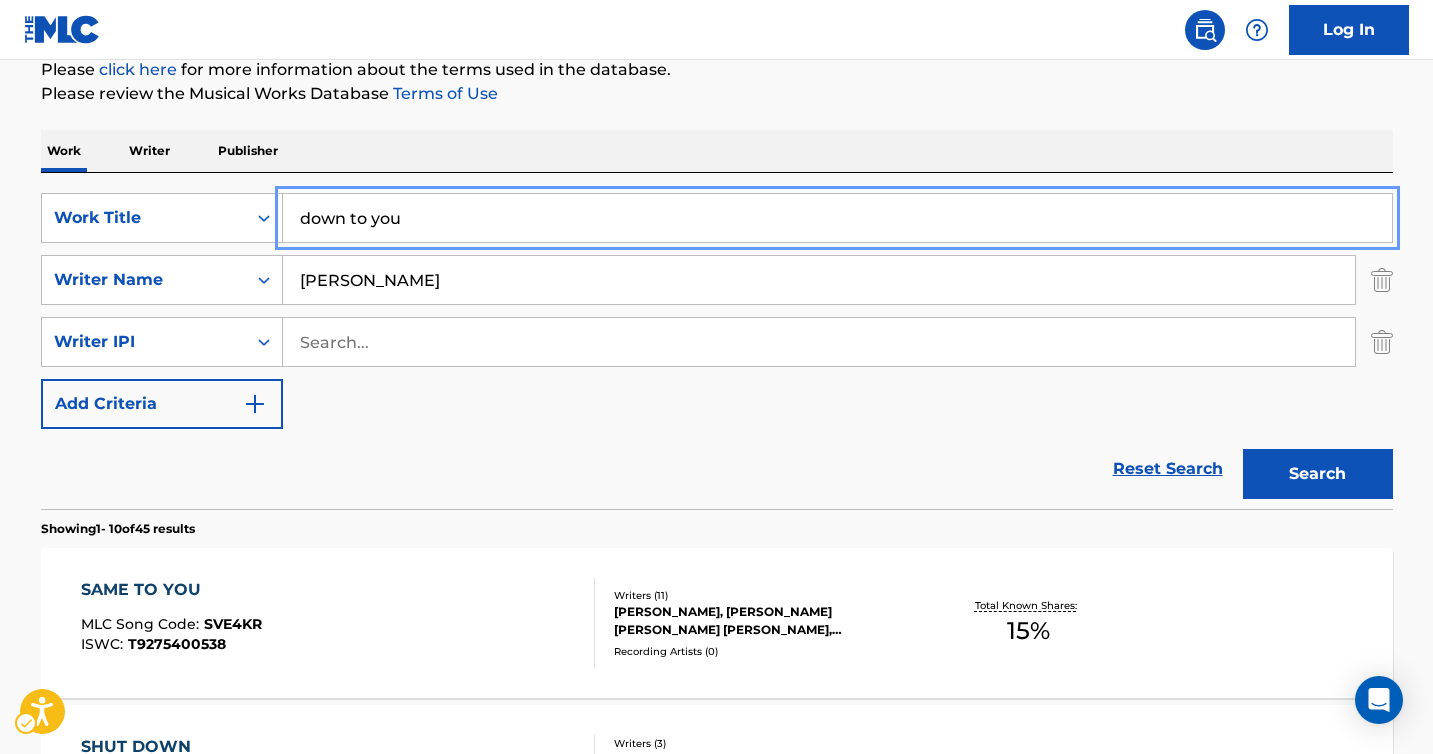 click on "down to you" at bounding box center (837, 218) 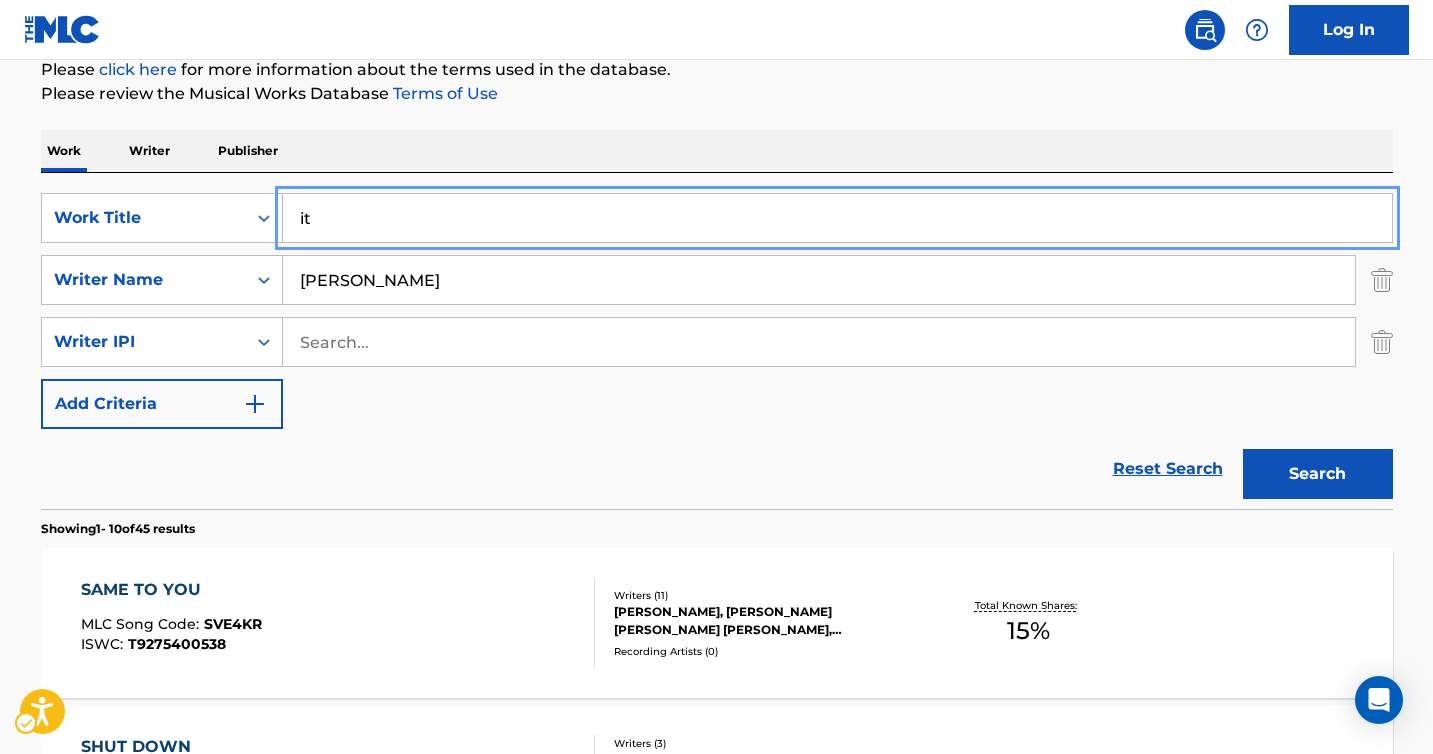 type on "i" 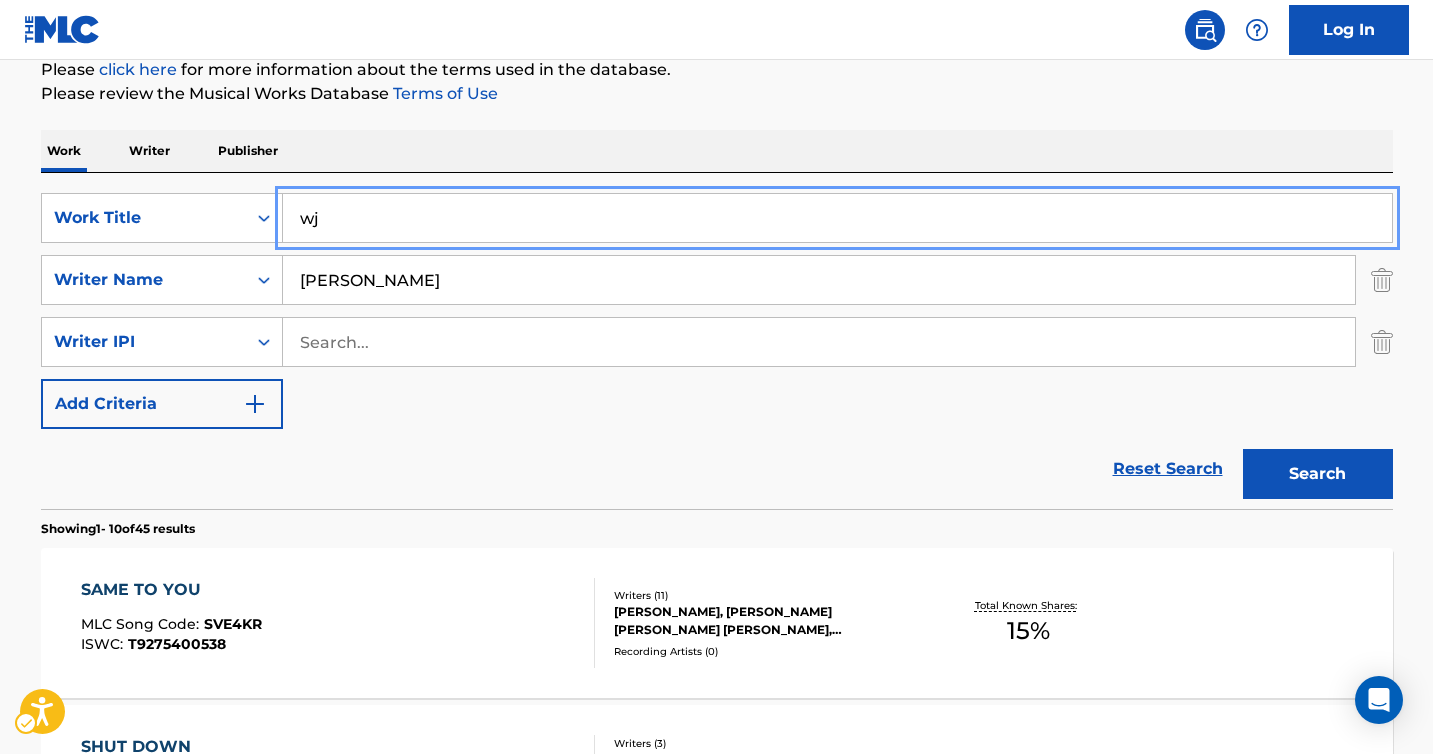type on "w" 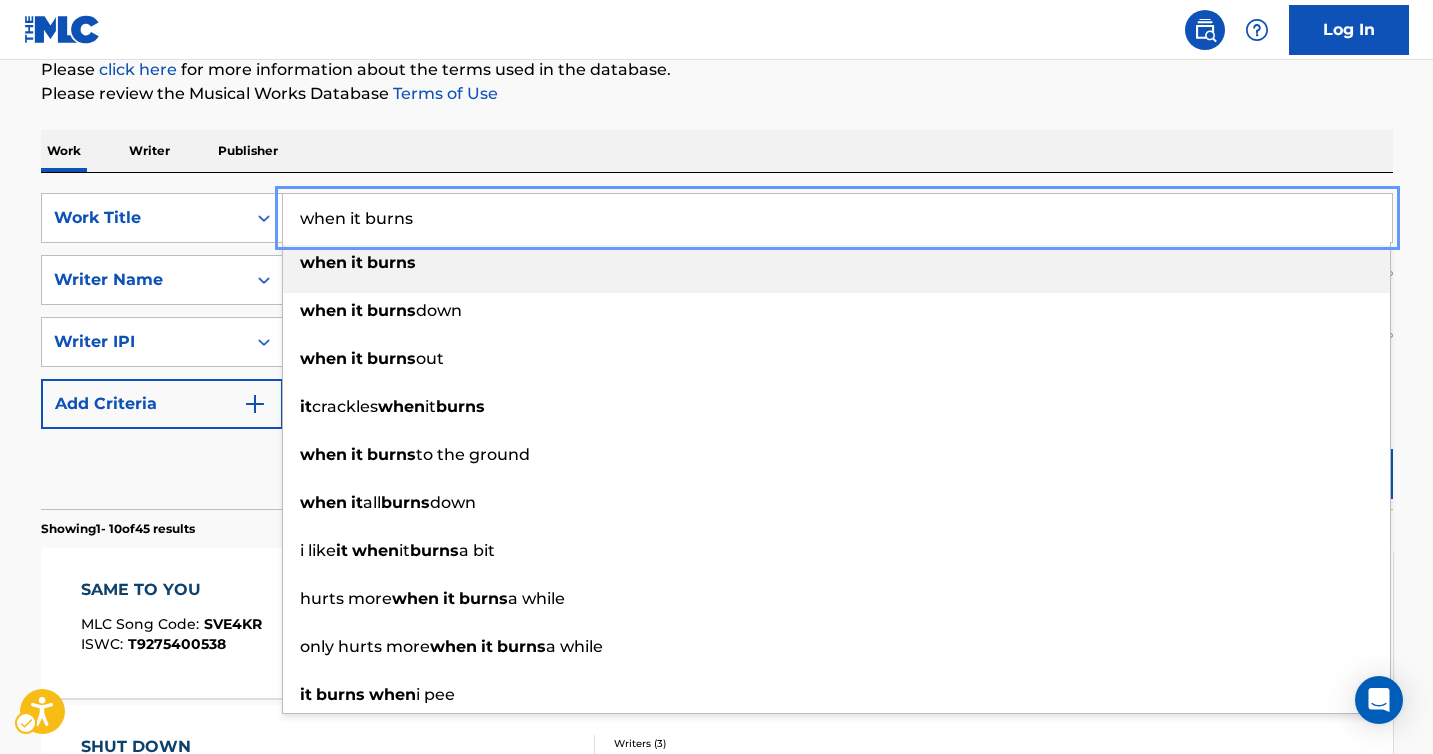 type on "when it burns" 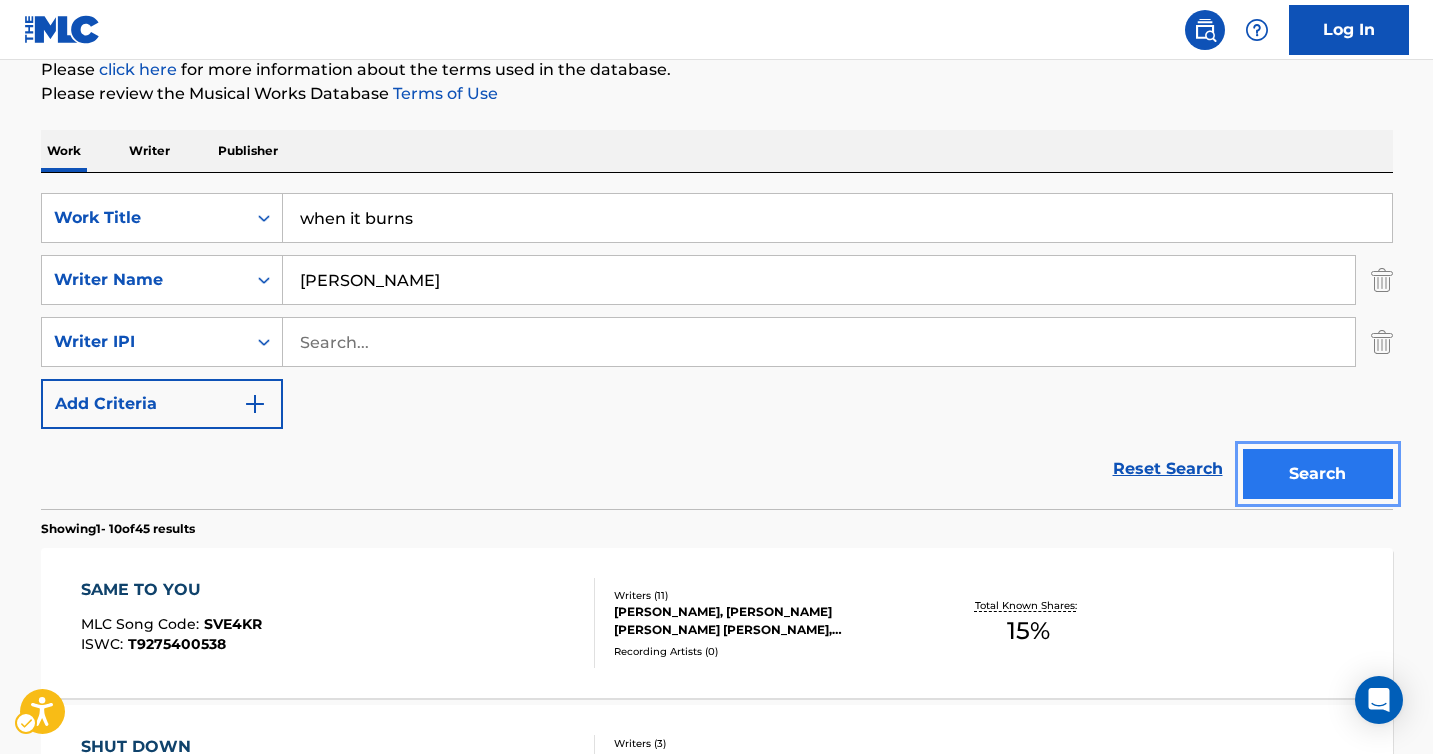 click on "Search" at bounding box center [1318, 474] 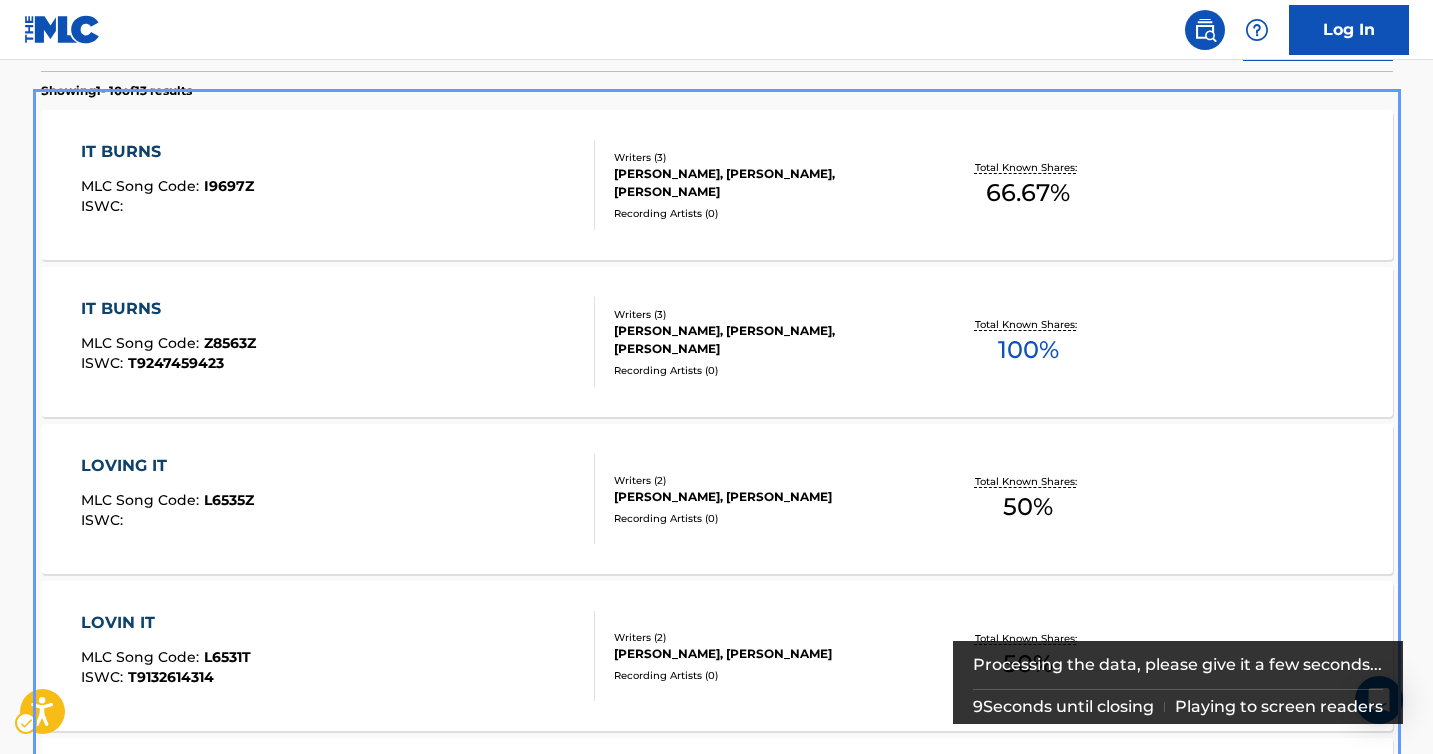 scroll, scrollTop: 574, scrollLeft: 0, axis: vertical 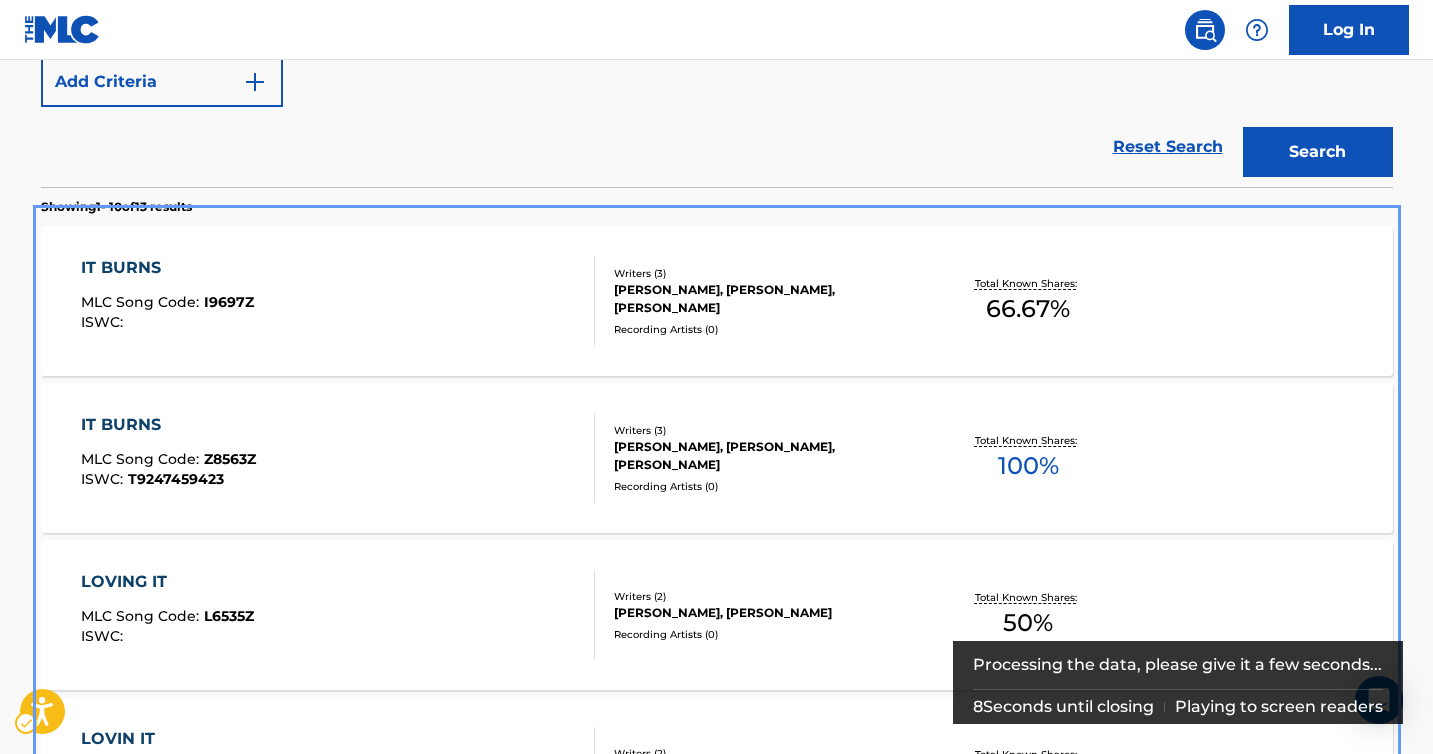 click on "[PERSON_NAME], [PERSON_NAME], [PERSON_NAME]" at bounding box center [765, 299] 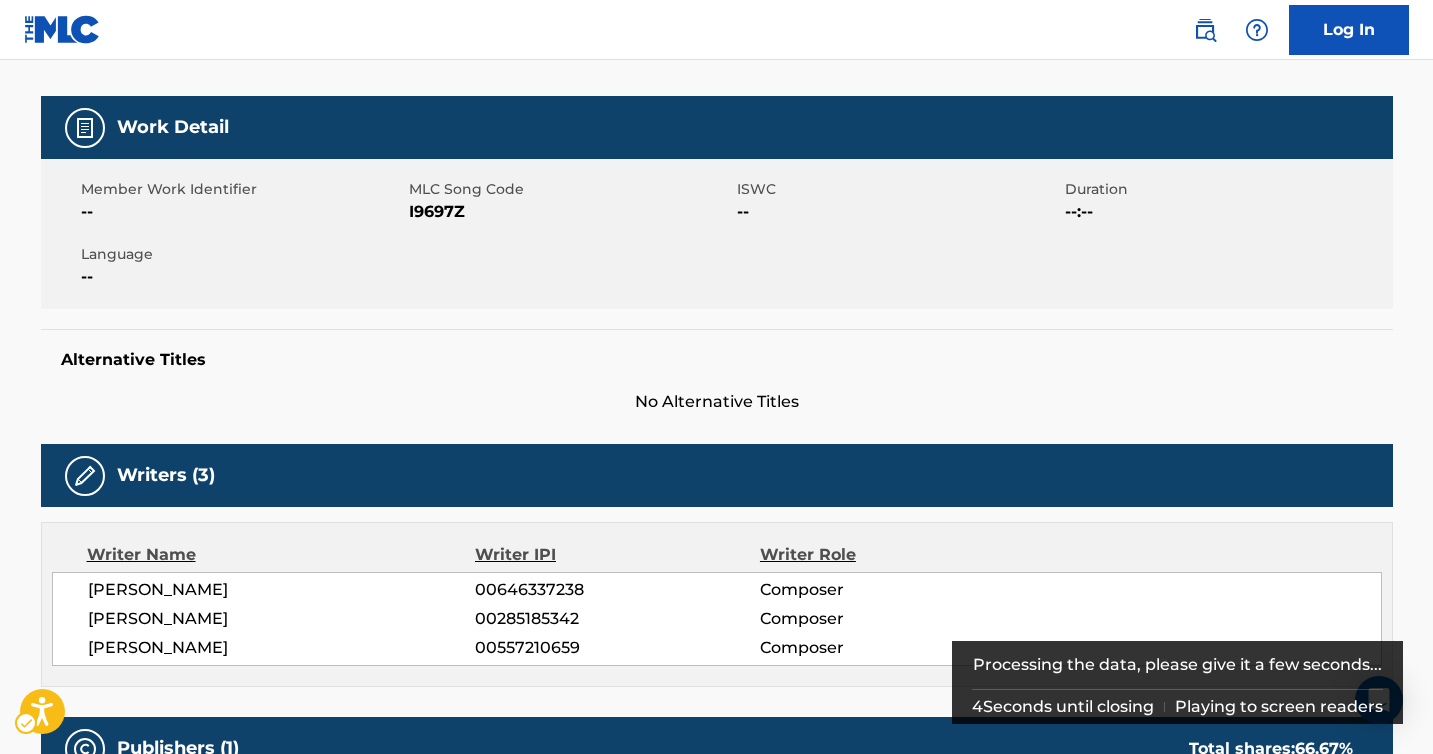 scroll, scrollTop: 0, scrollLeft: 0, axis: both 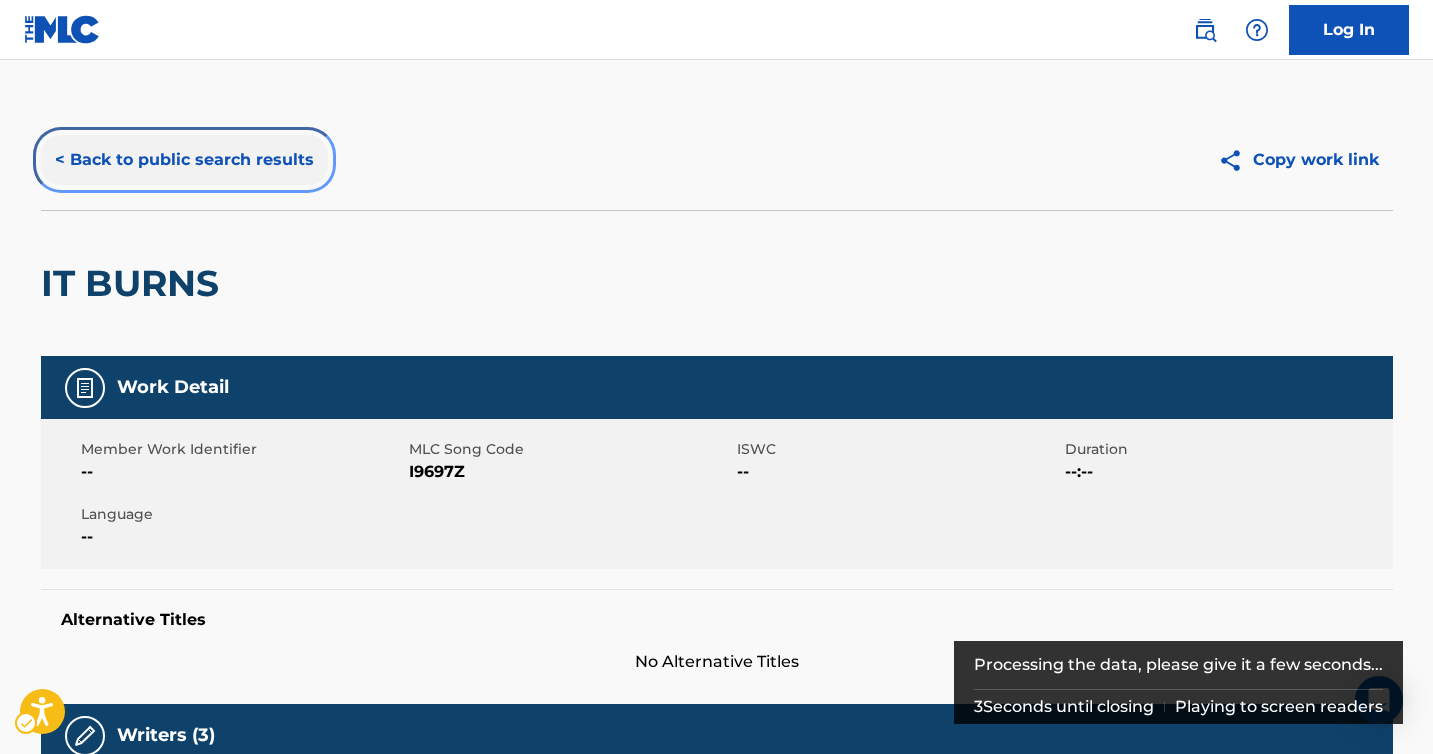 click on "< Back to public search results" at bounding box center (184, 160) 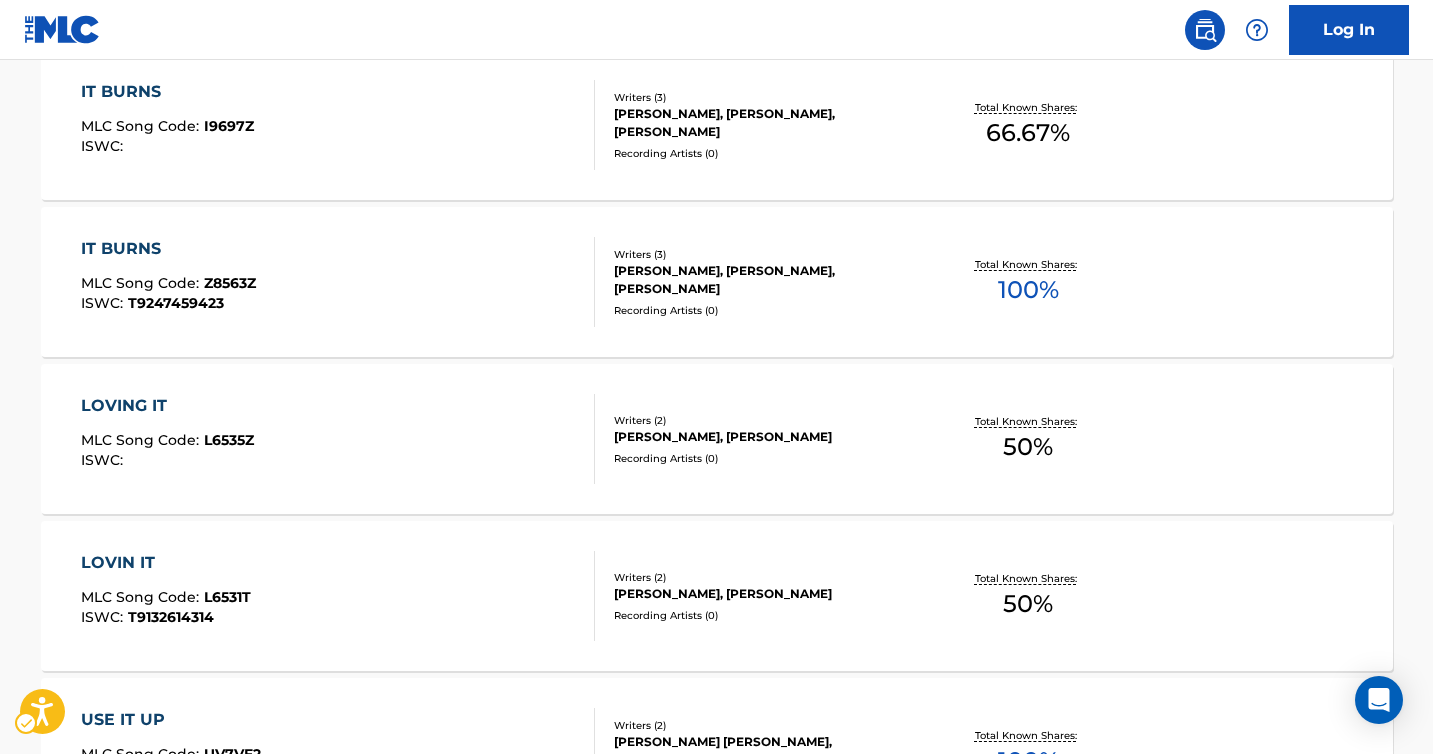 scroll, scrollTop: 0, scrollLeft: 0, axis: both 